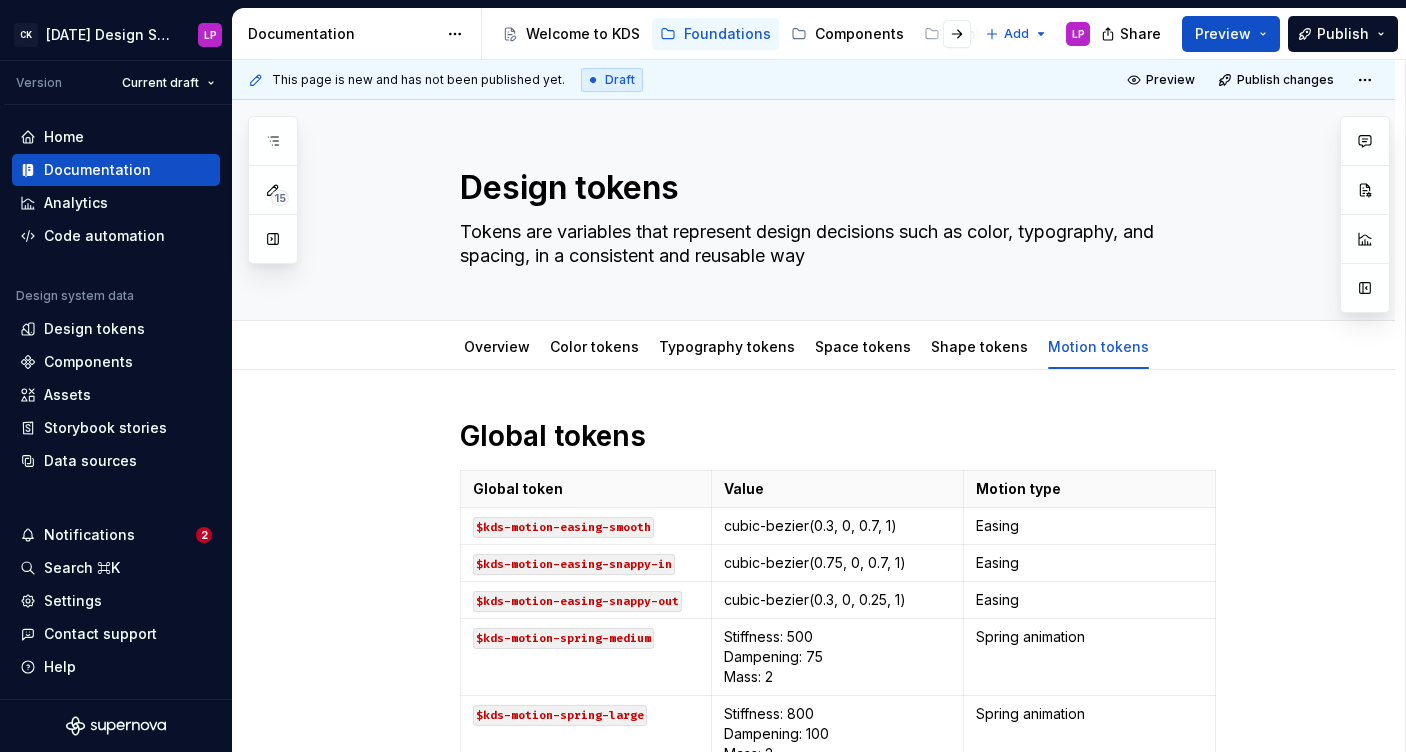 scroll, scrollTop: 0, scrollLeft: 0, axis: both 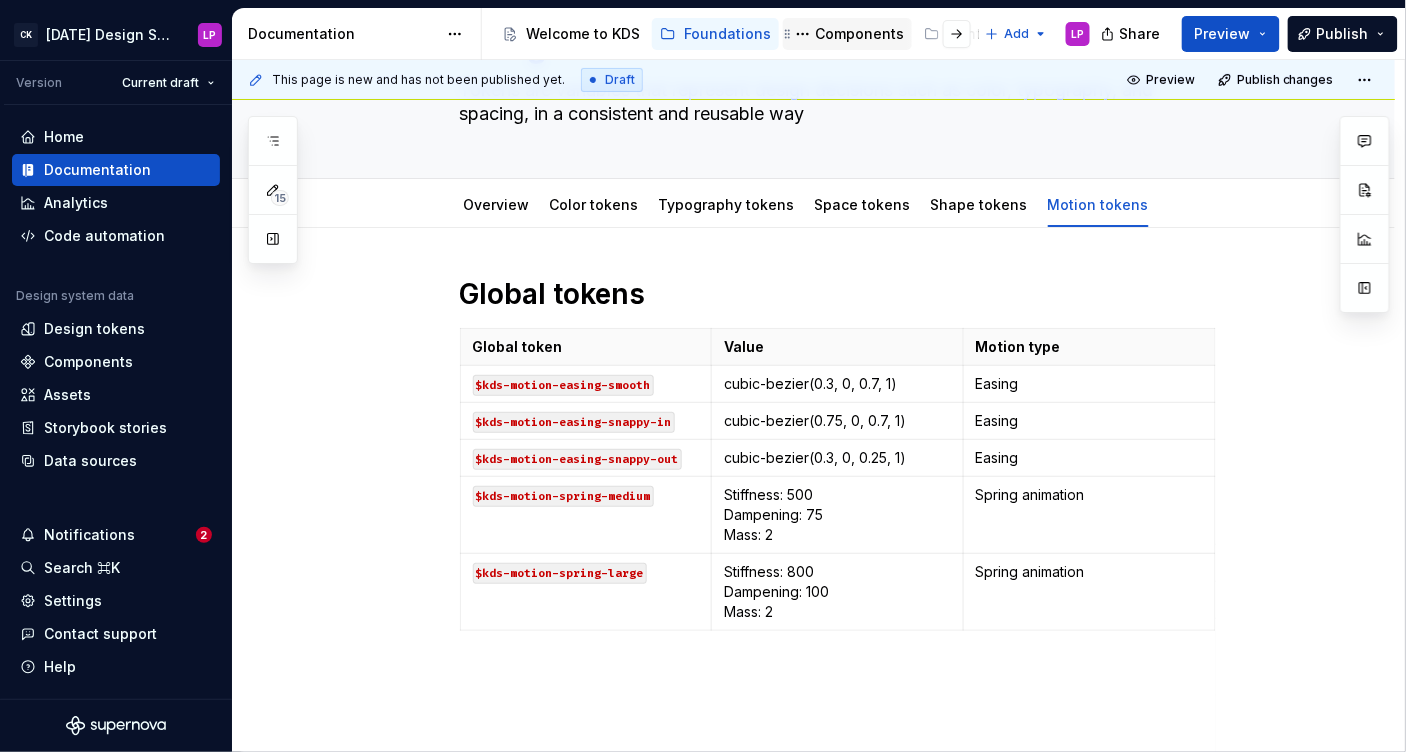 click on "Components" at bounding box center (859, 34) 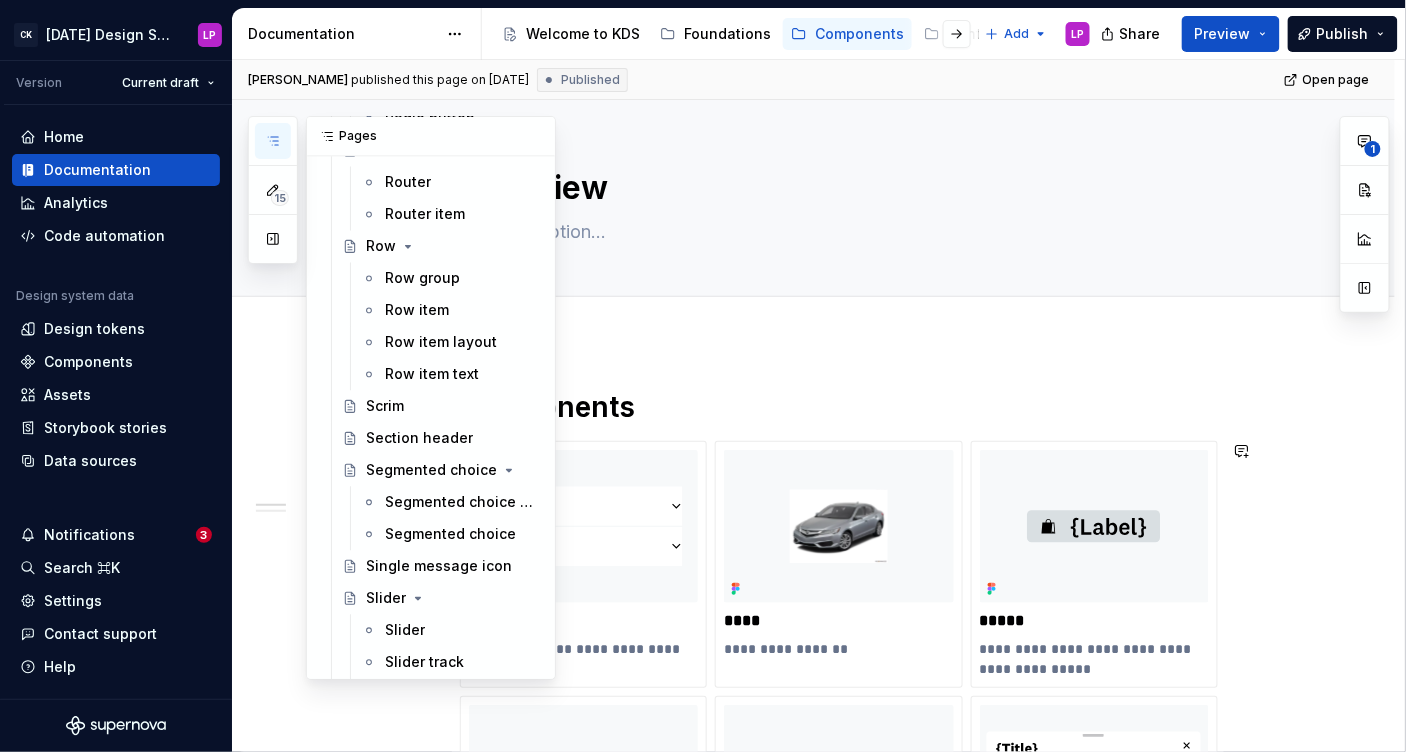scroll, scrollTop: 3256, scrollLeft: 0, axis: vertical 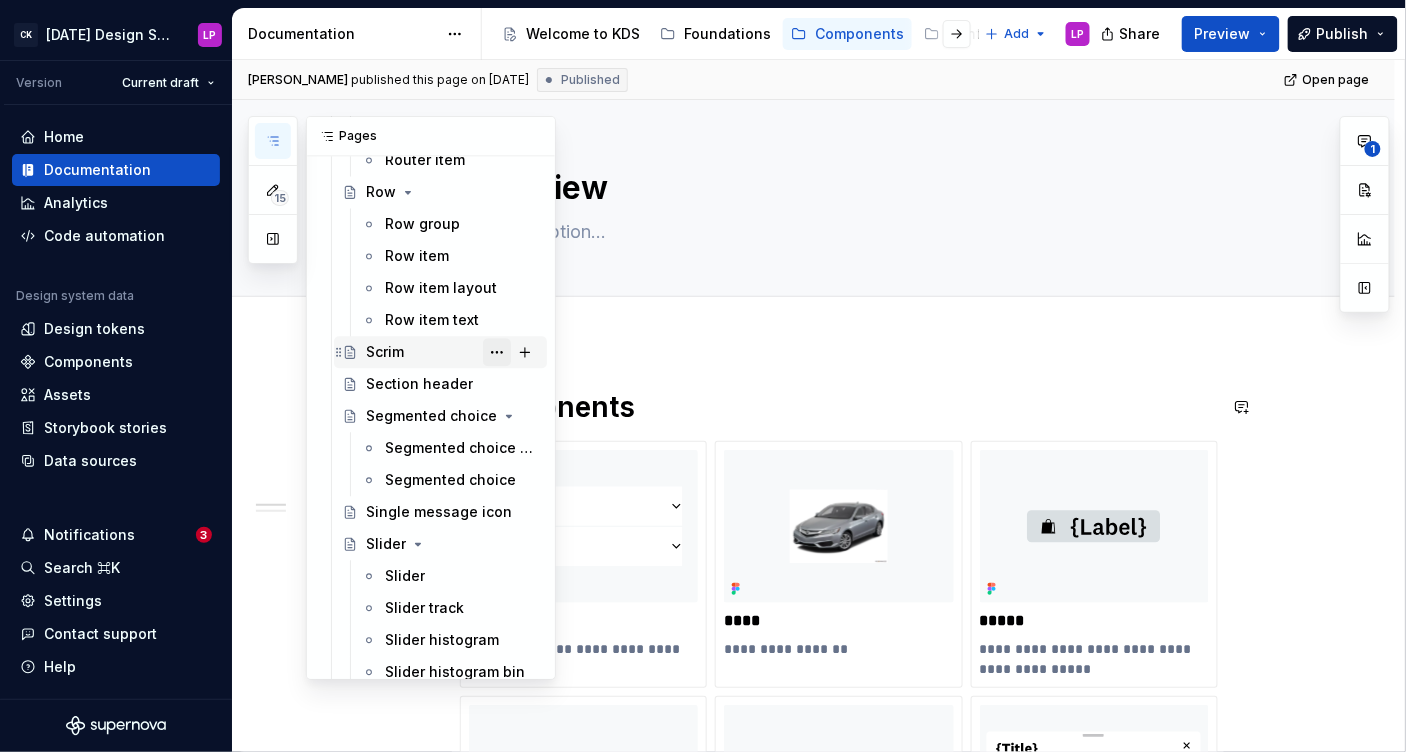 click at bounding box center (497, 353) 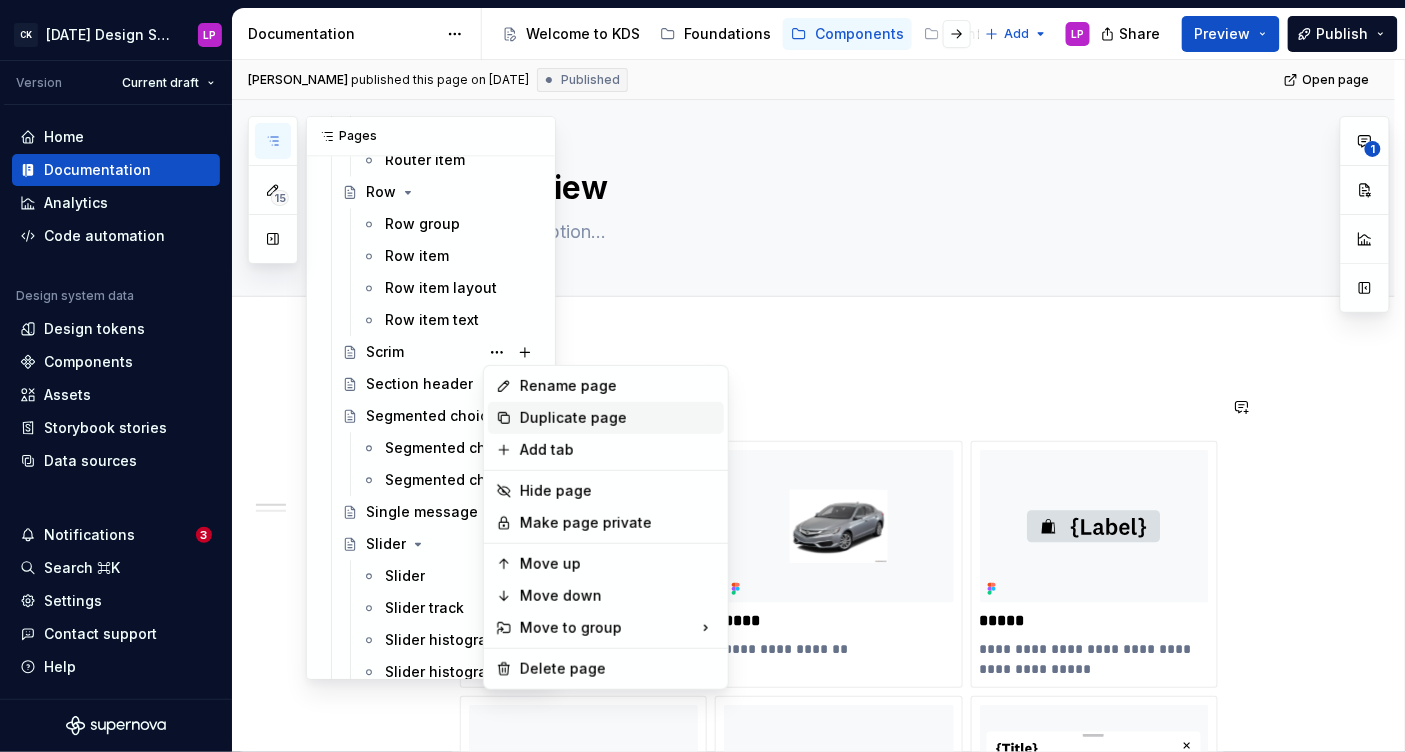 click on "Duplicate page" at bounding box center [618, 418] 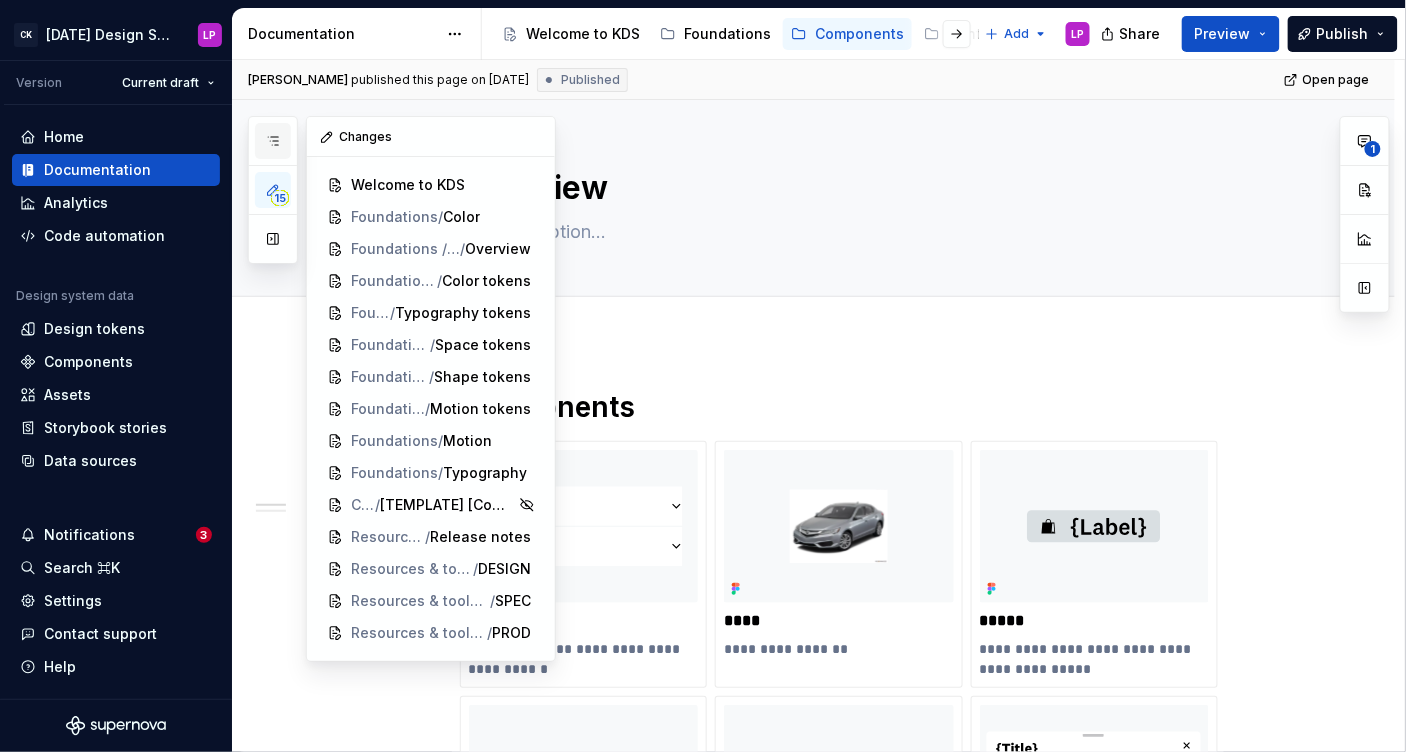 scroll, scrollTop: 0, scrollLeft: 0, axis: both 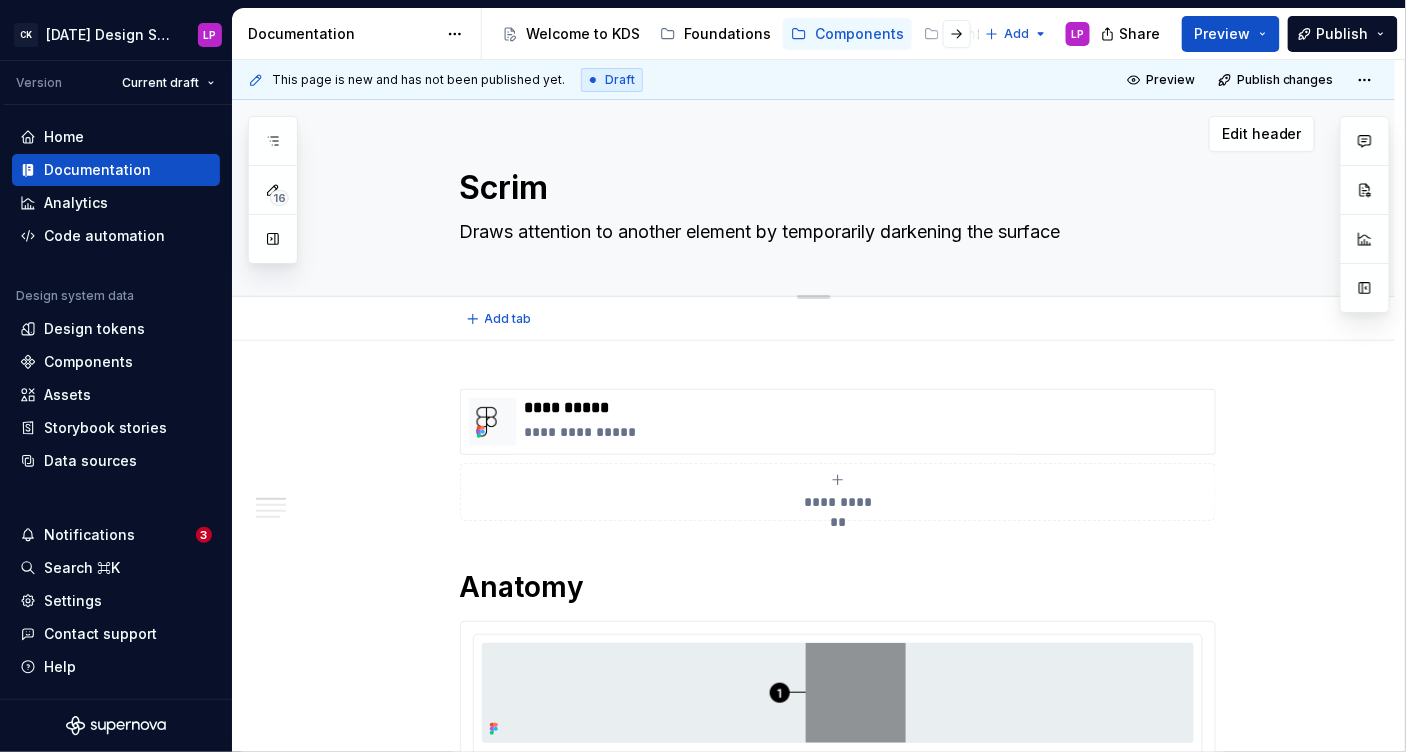 click on "Scrim" at bounding box center [834, 188] 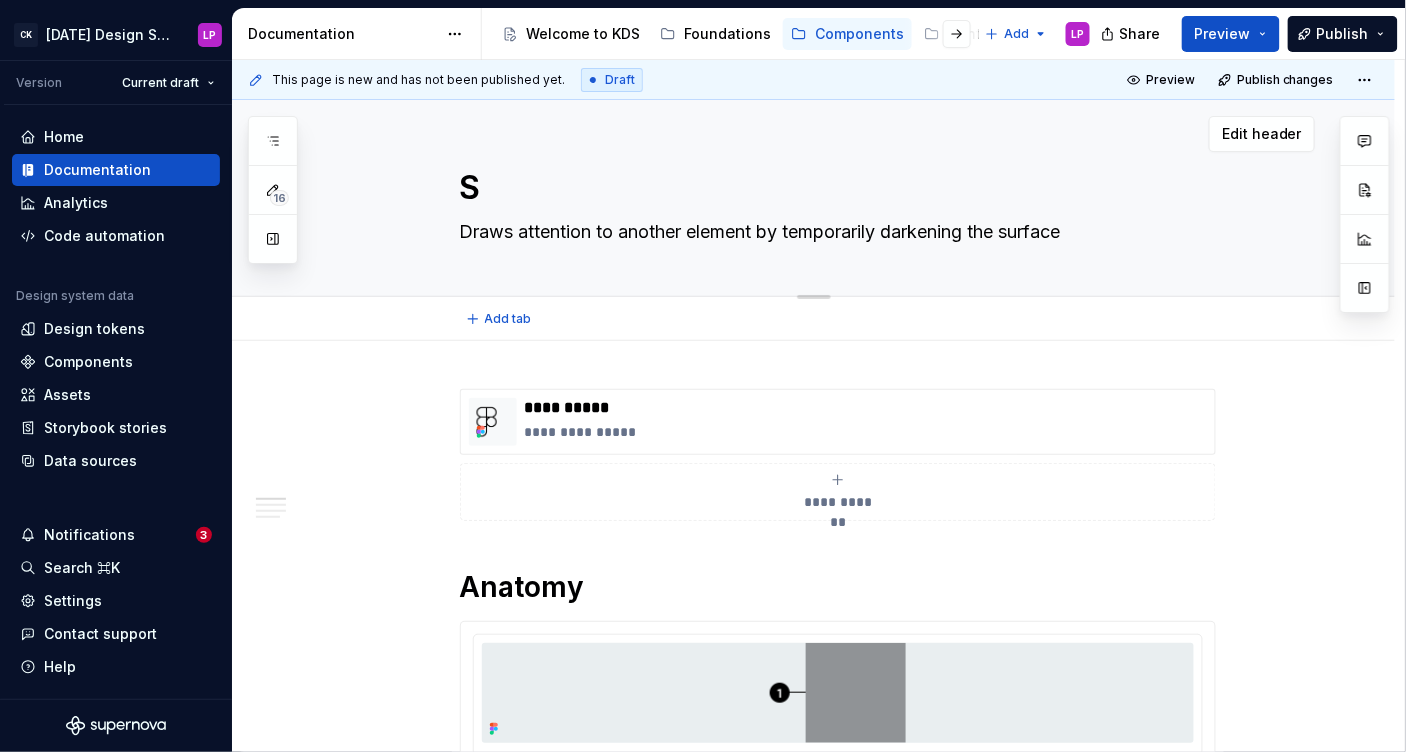 type on "Se" 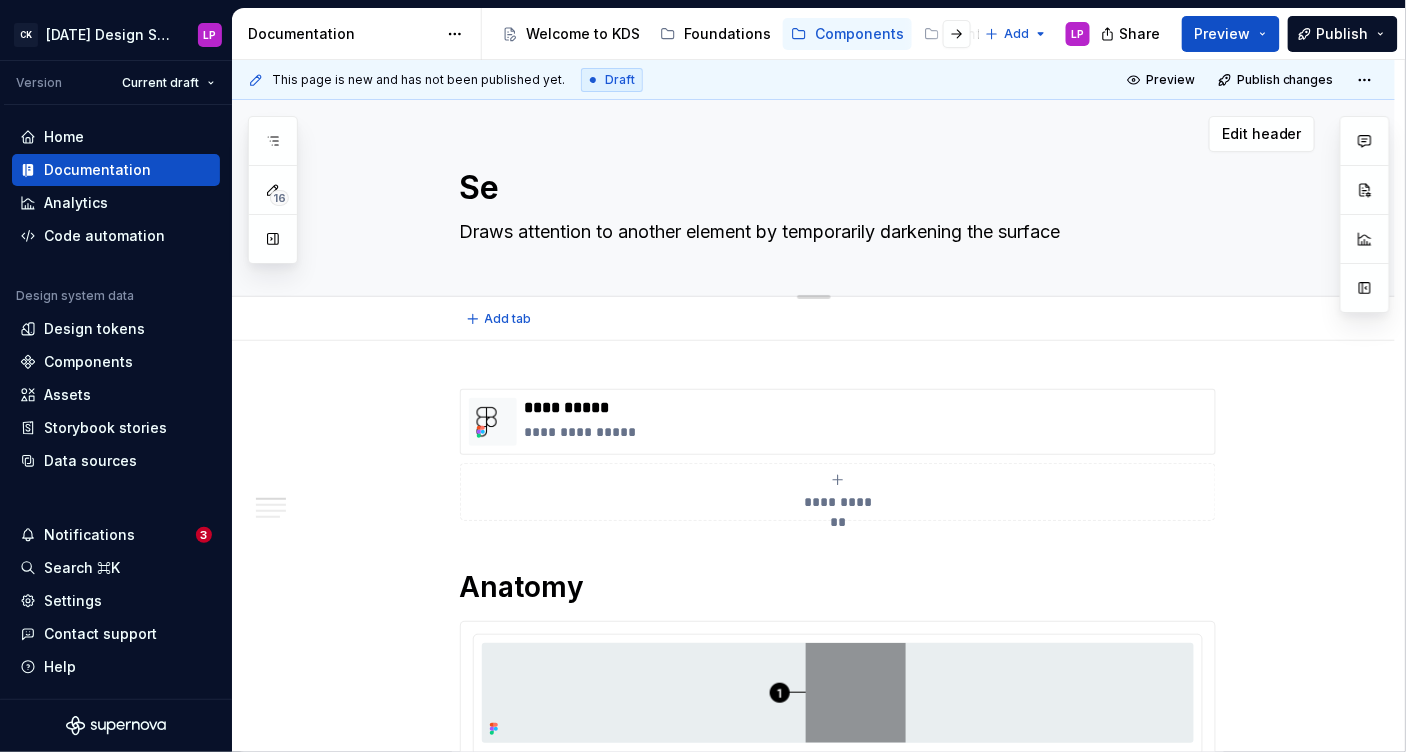 type on "*" 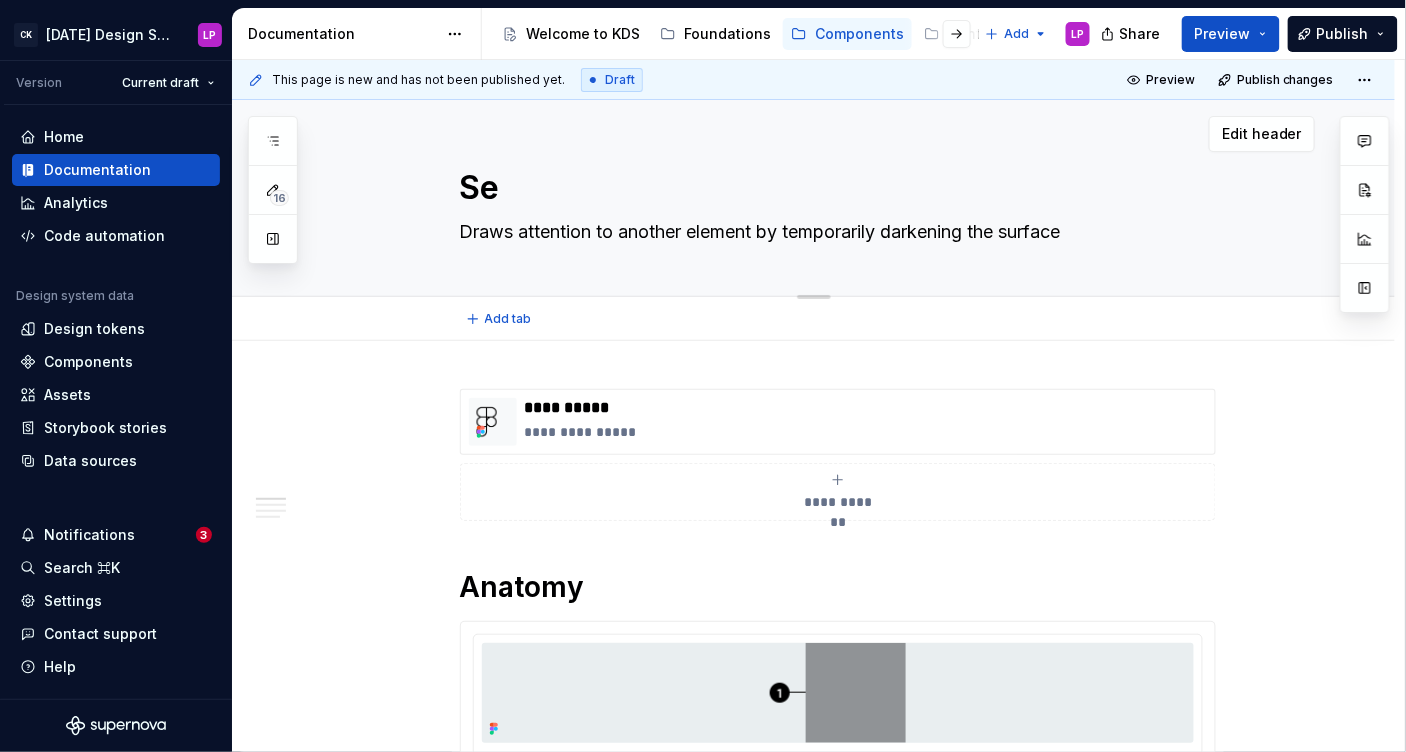 type on "Sea" 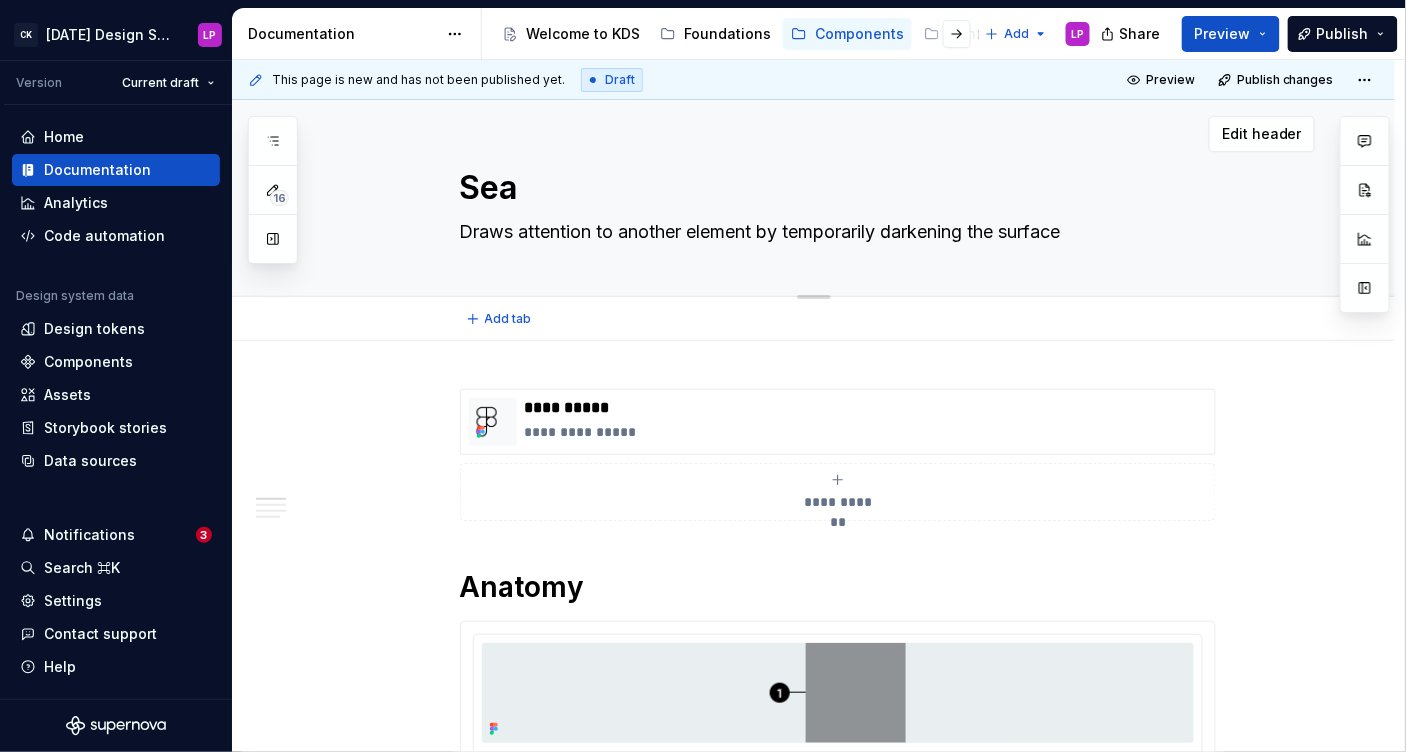 type on "*" 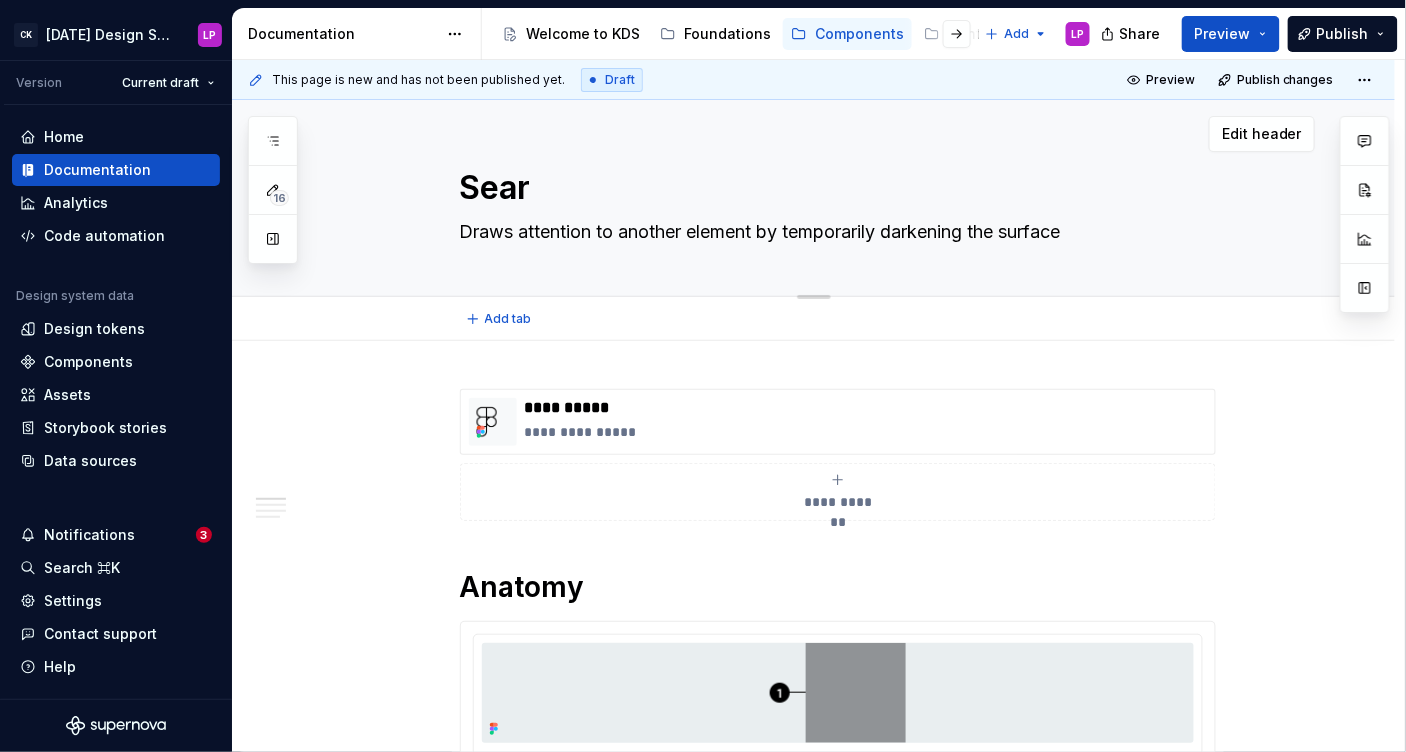 type on "*" 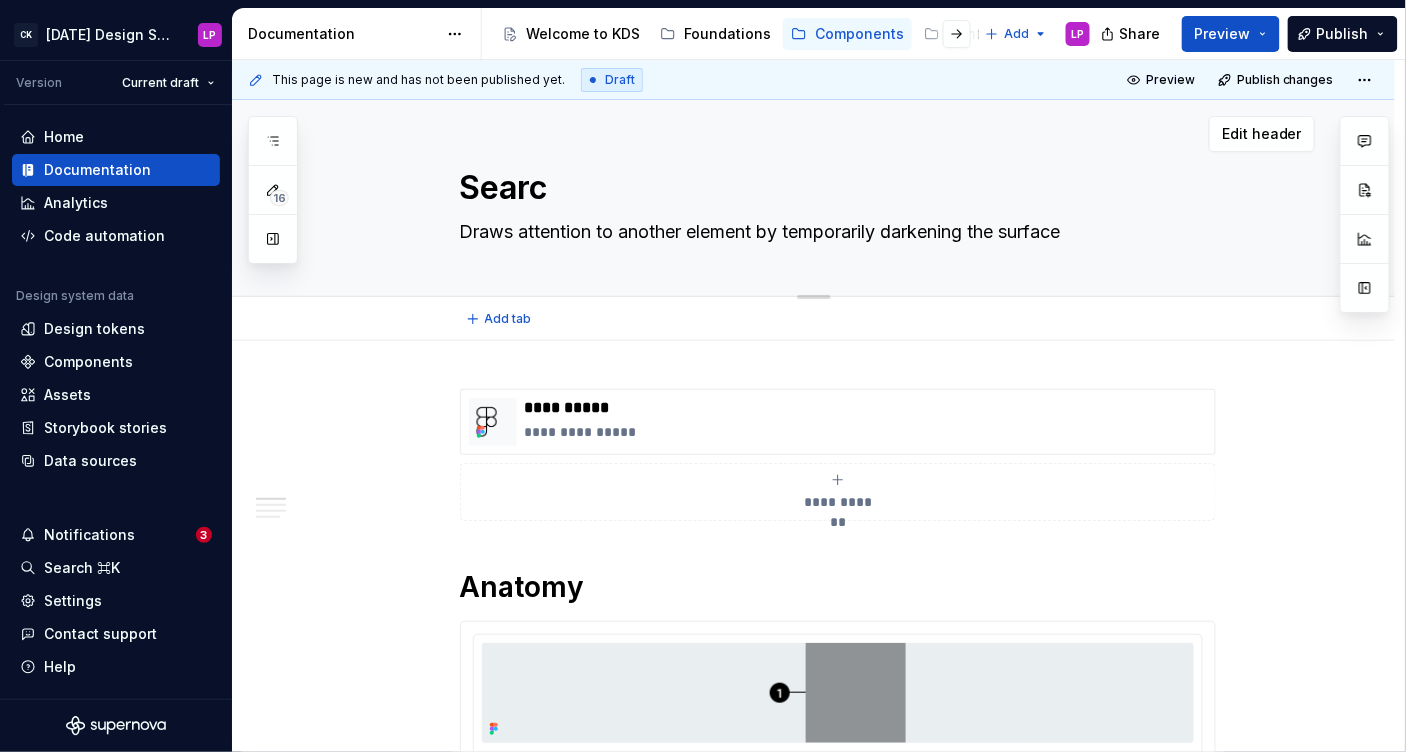 type on "*" 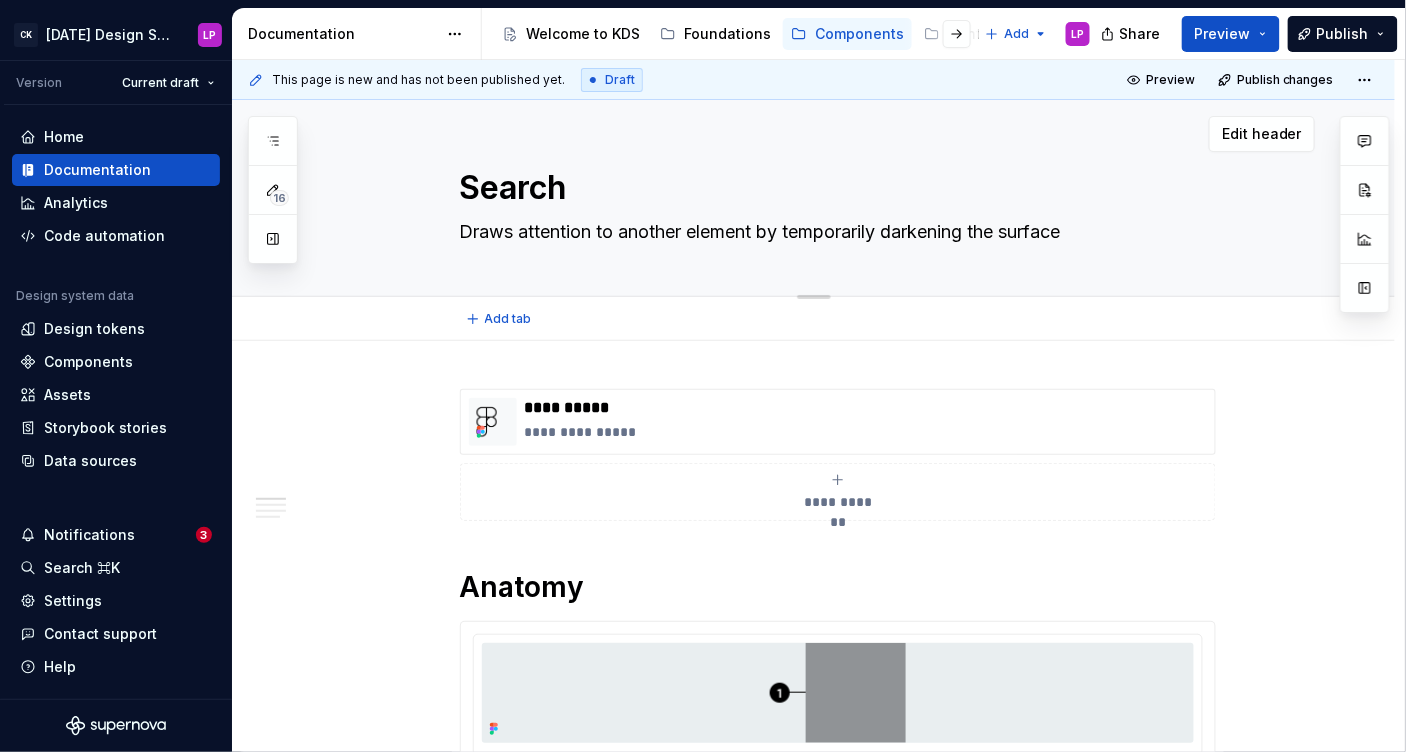 type on "*" 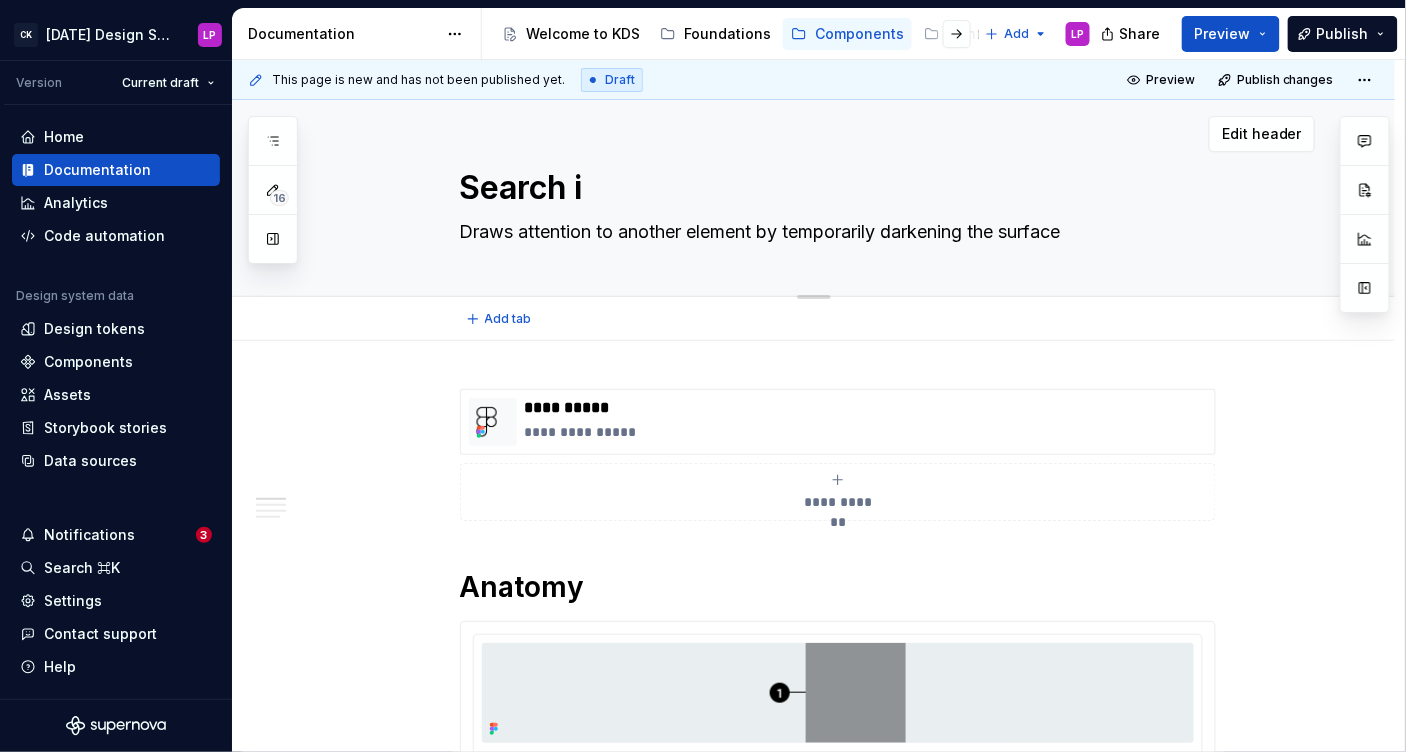 type on "*" 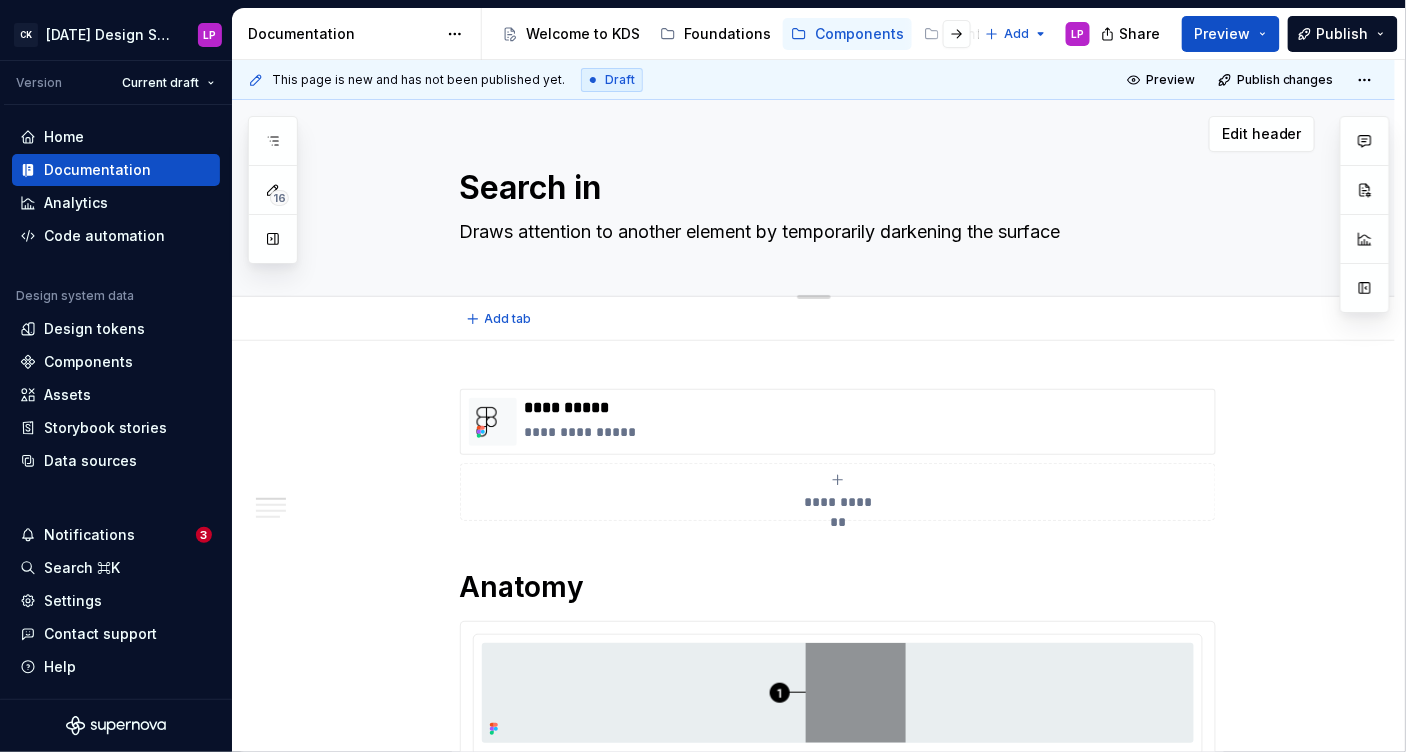type on "*" 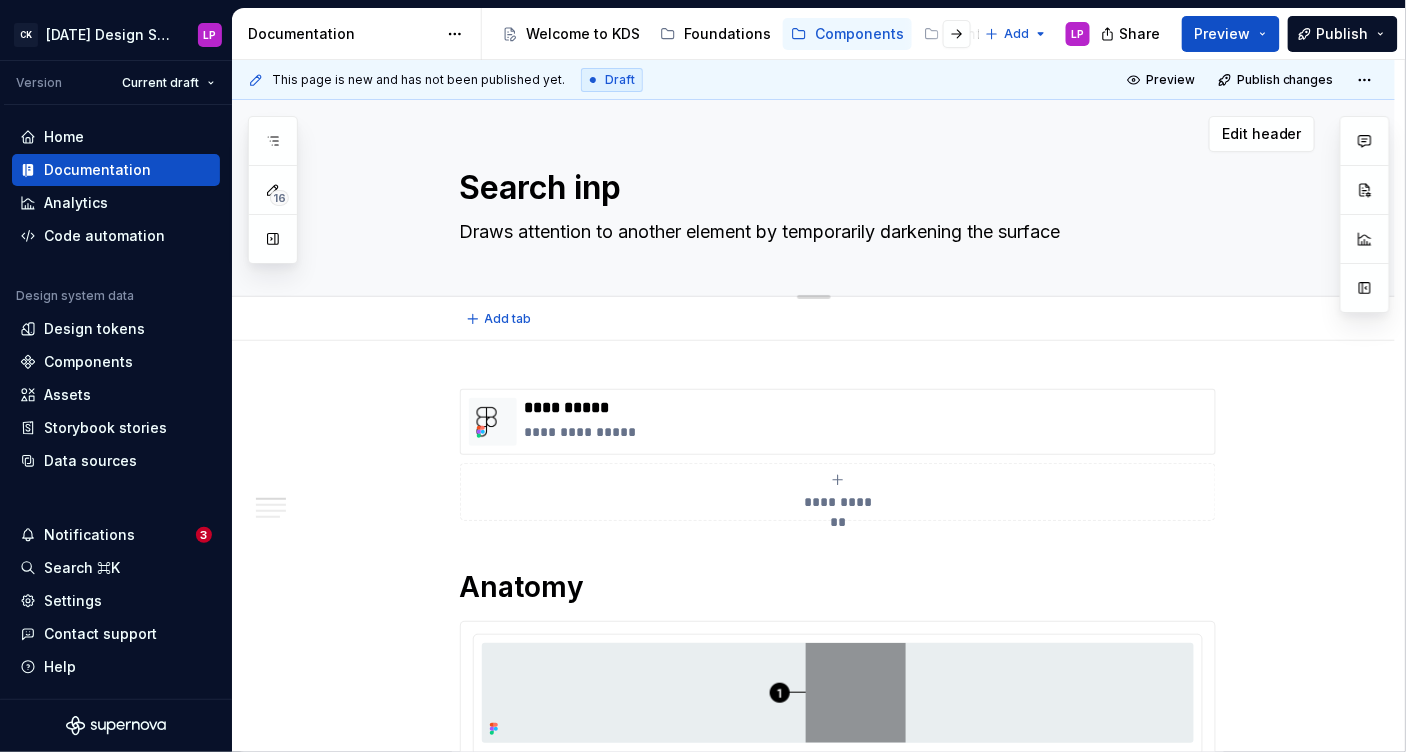 type on "*" 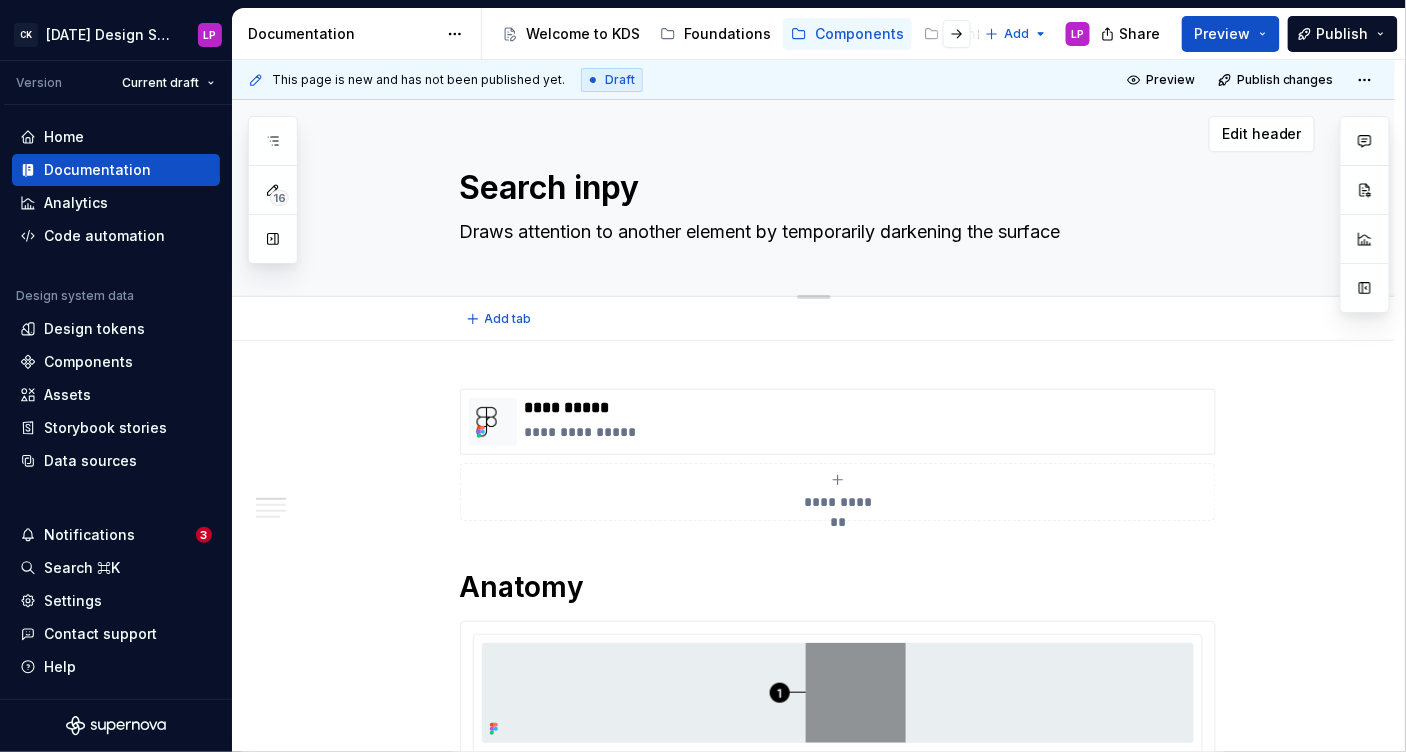 type on "*" 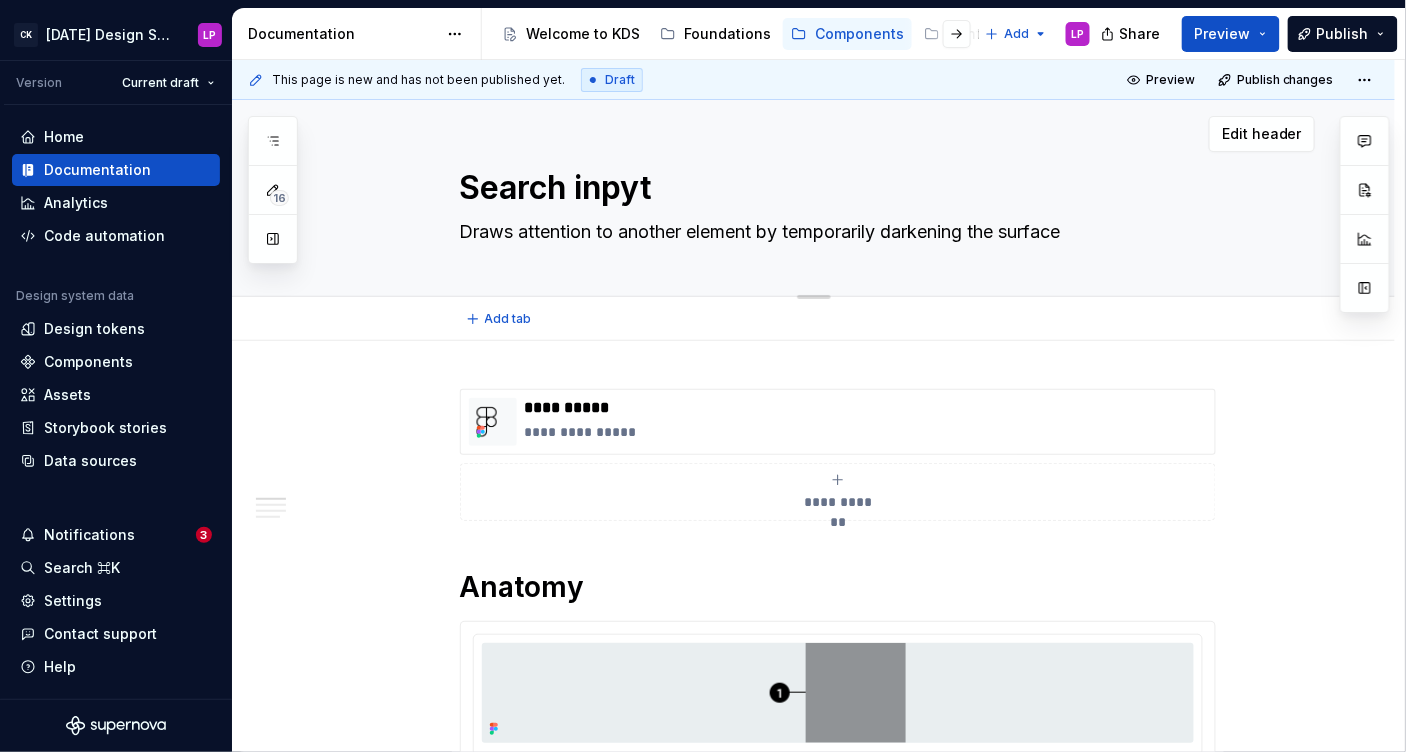 type on "*" 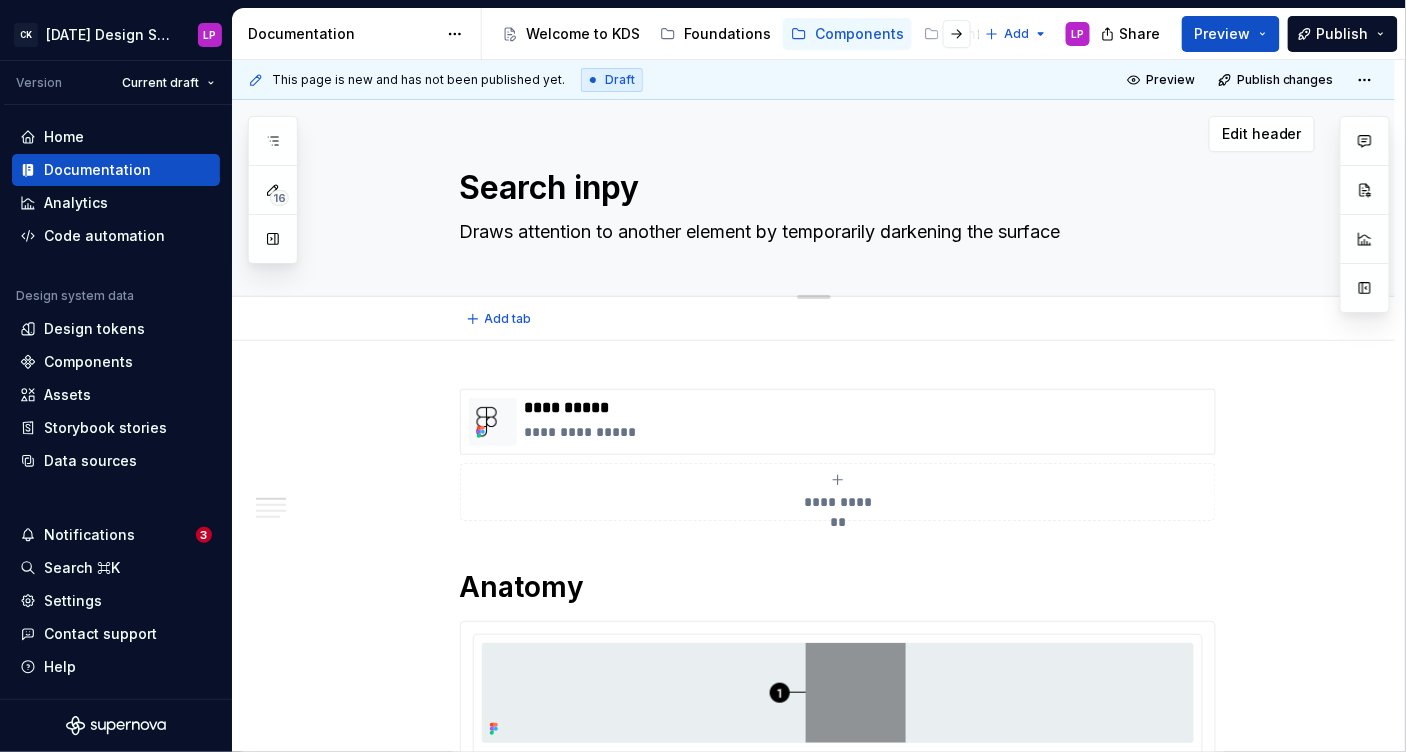 type on "*" 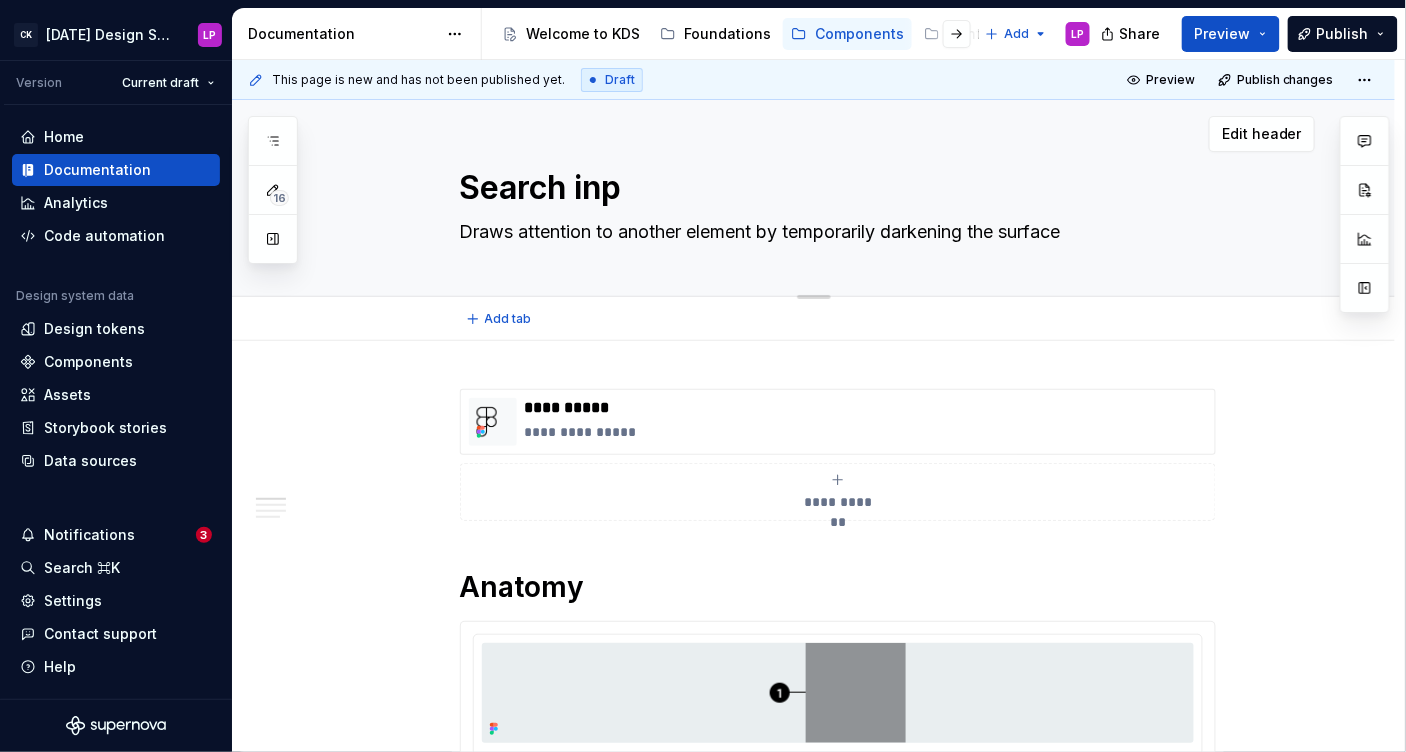 type on "*" 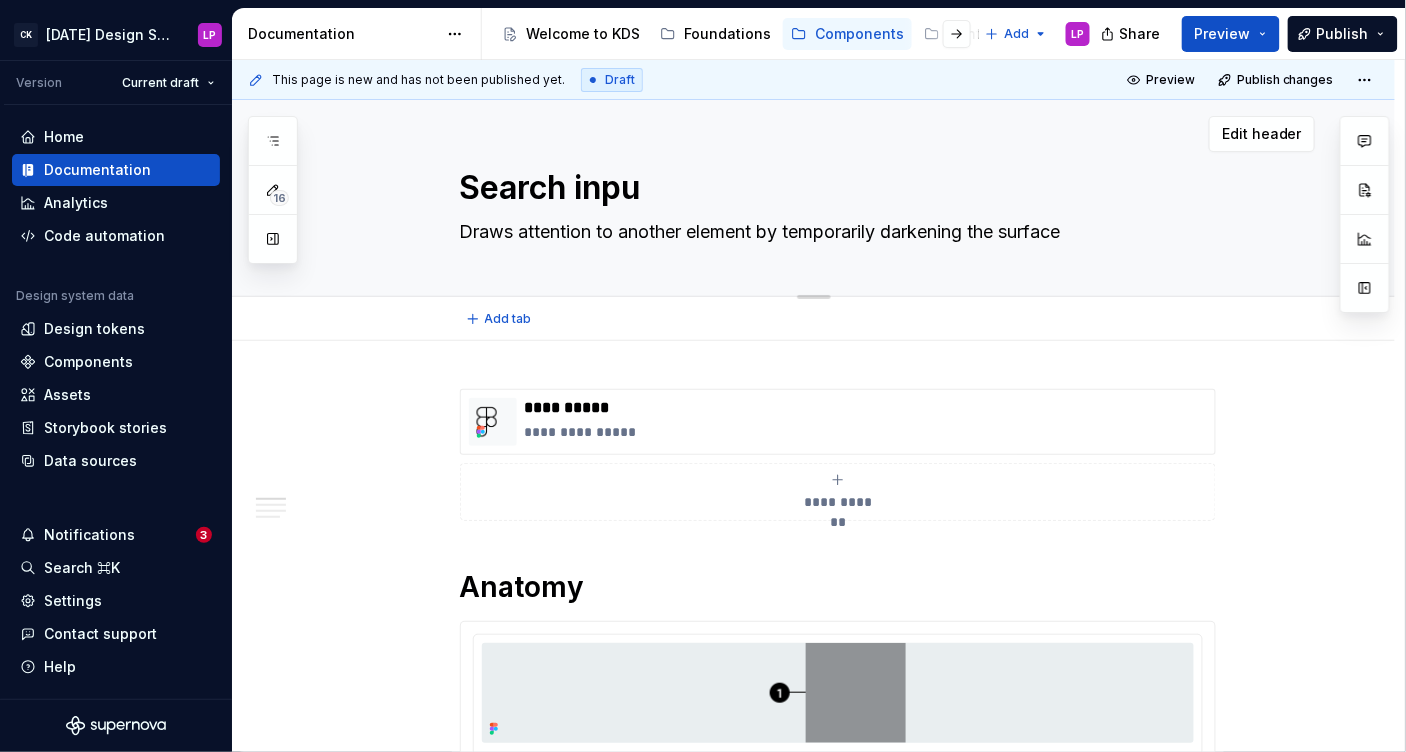type on "*" 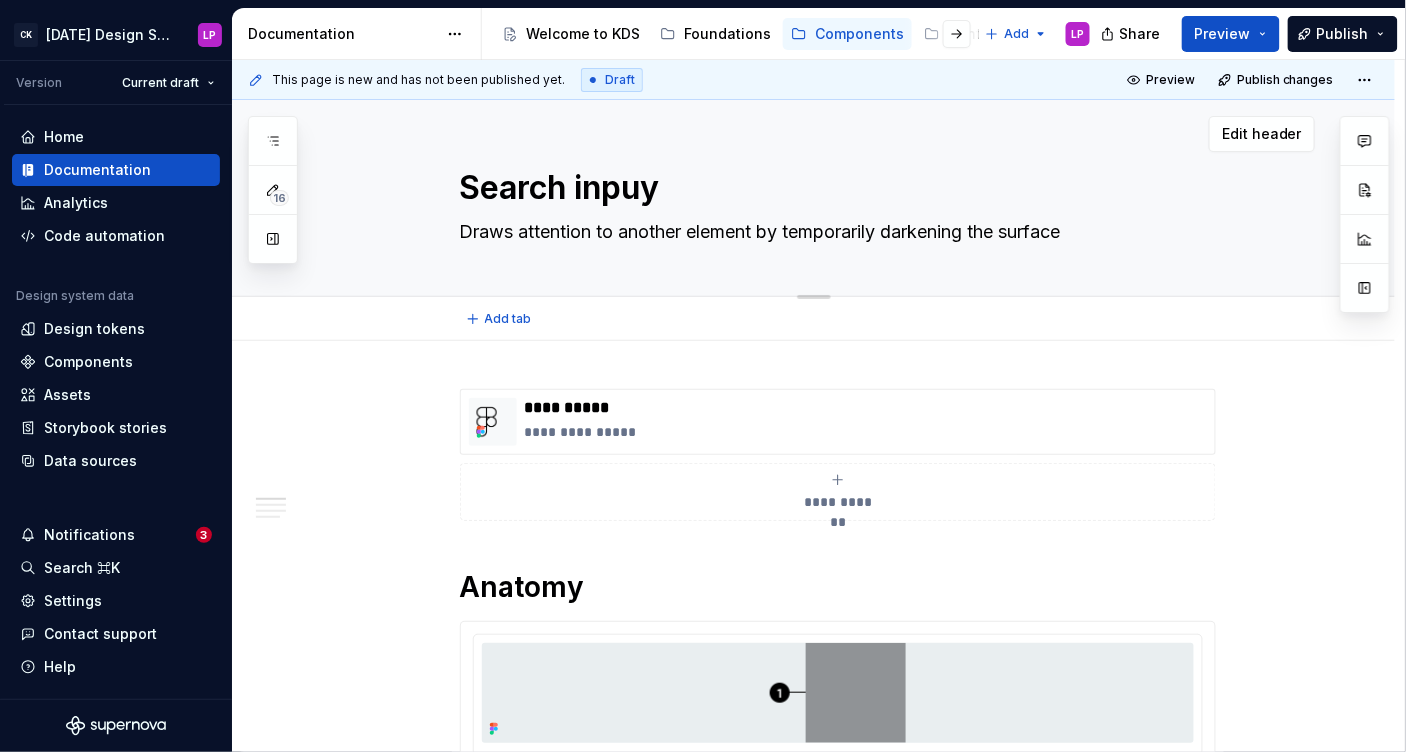 type on "*" 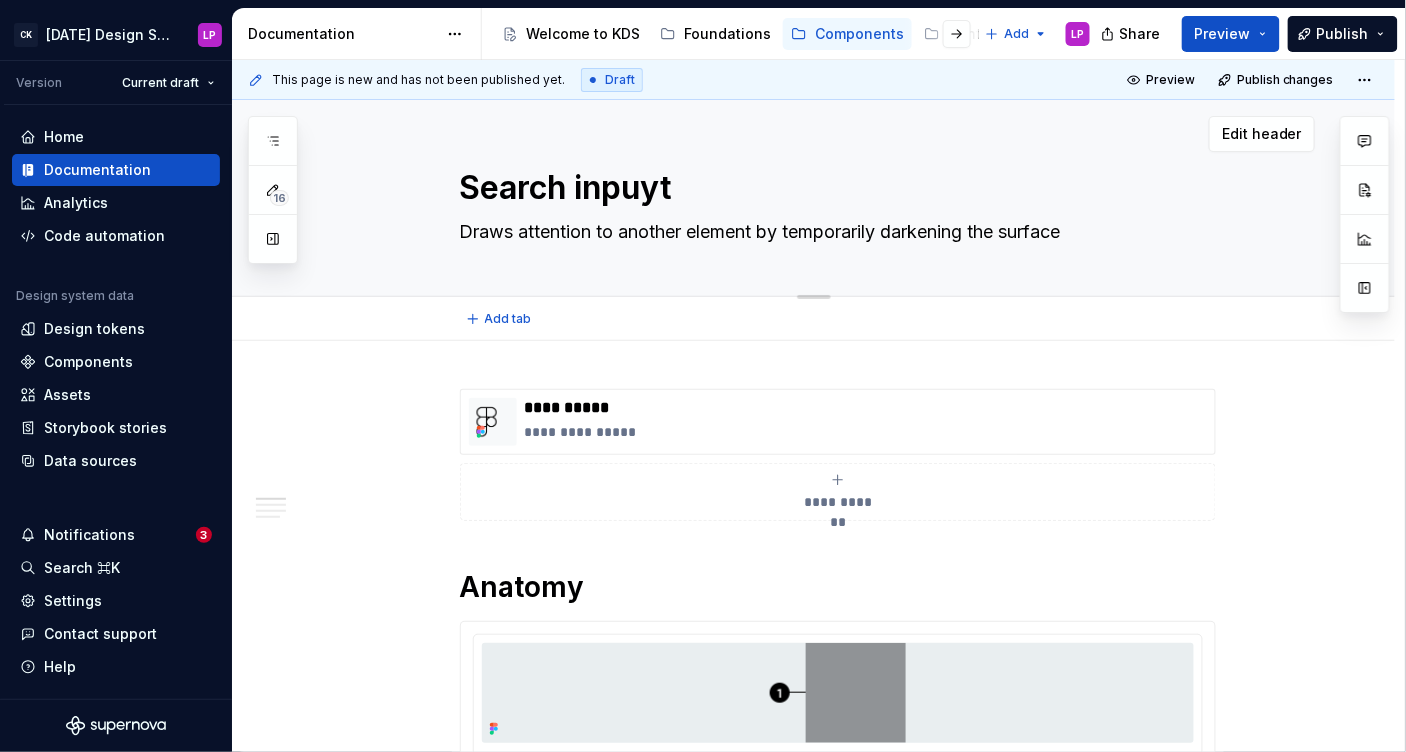 type on "*" 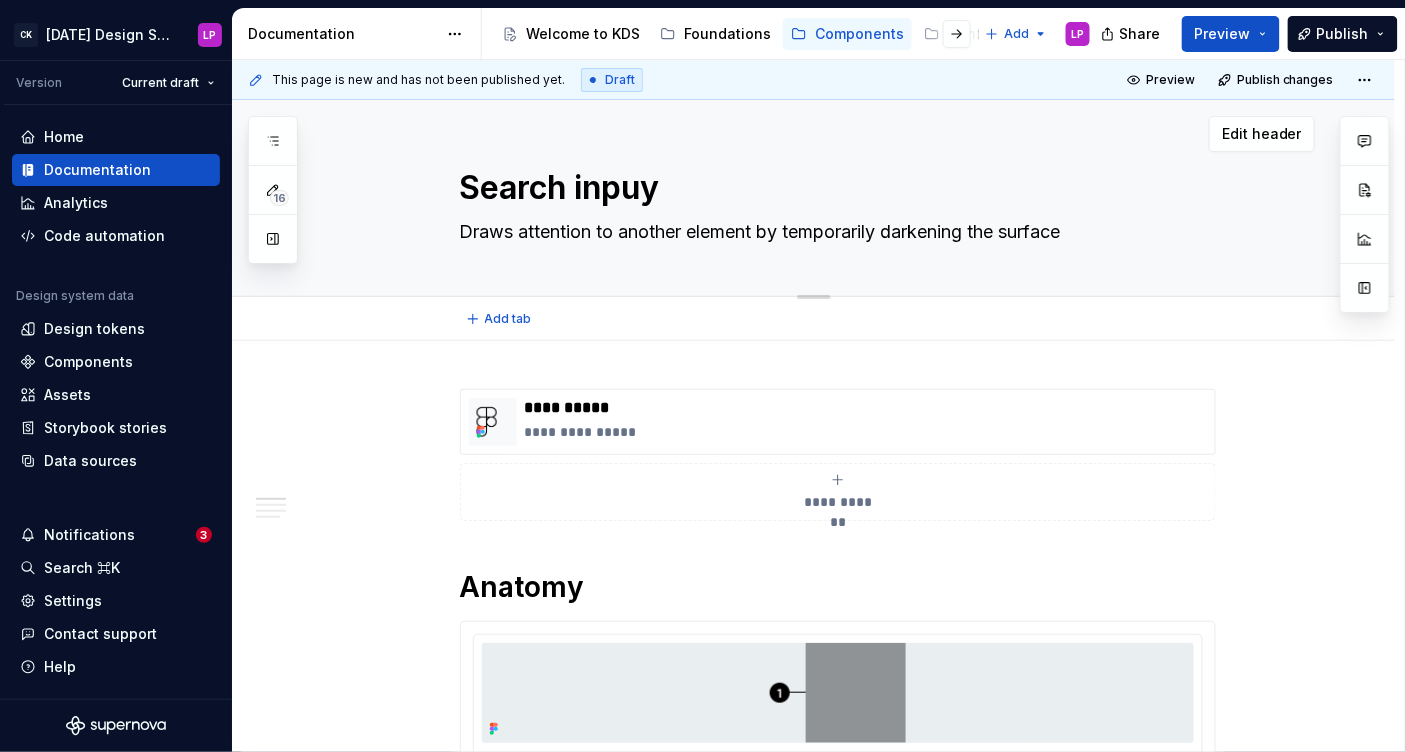 type on "*" 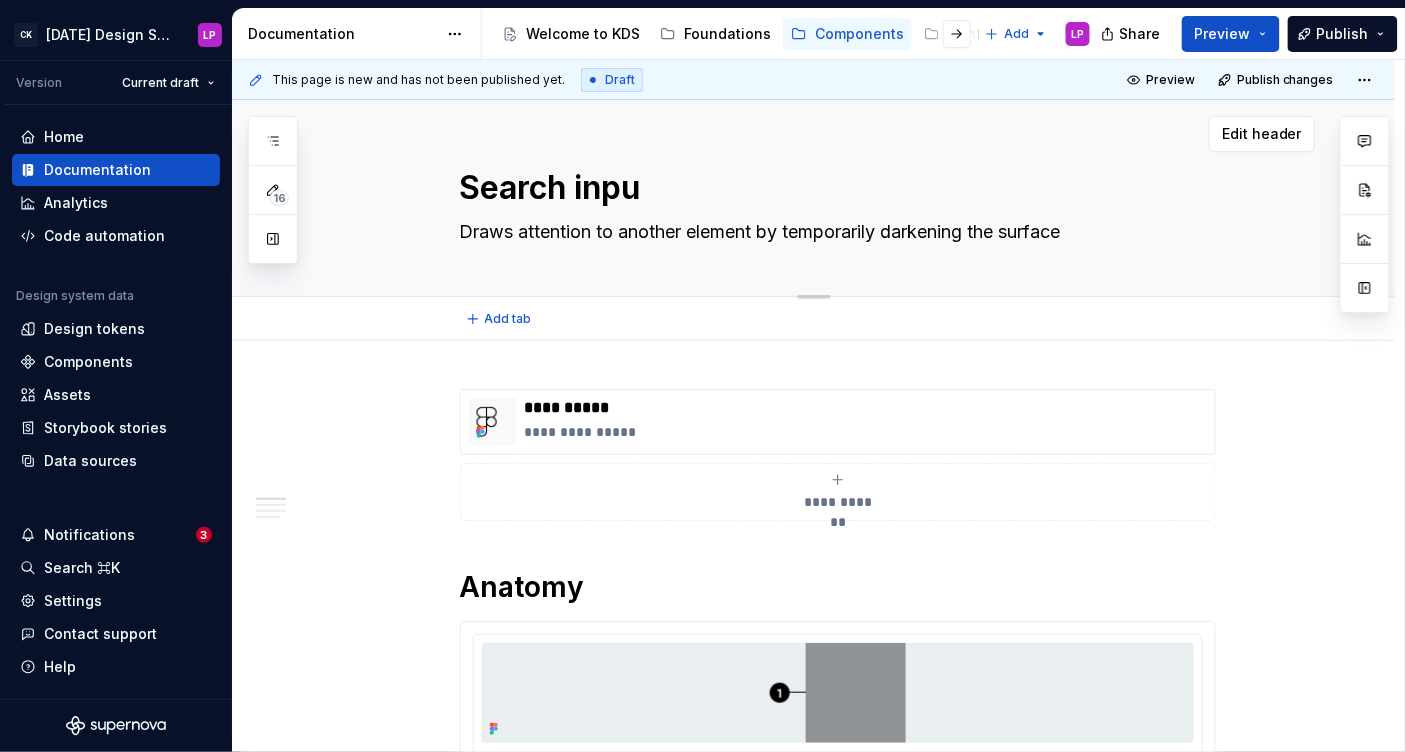 type on "Search input" 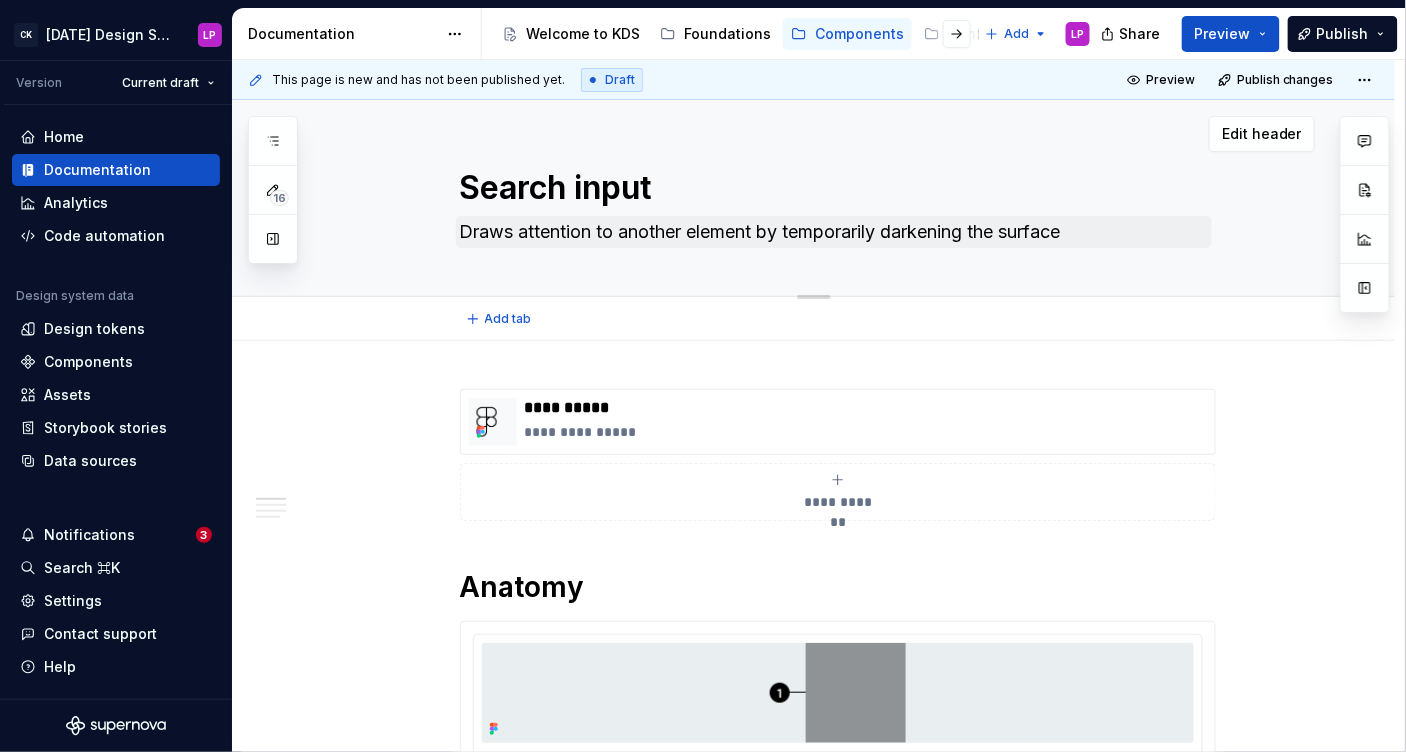 type on "*" 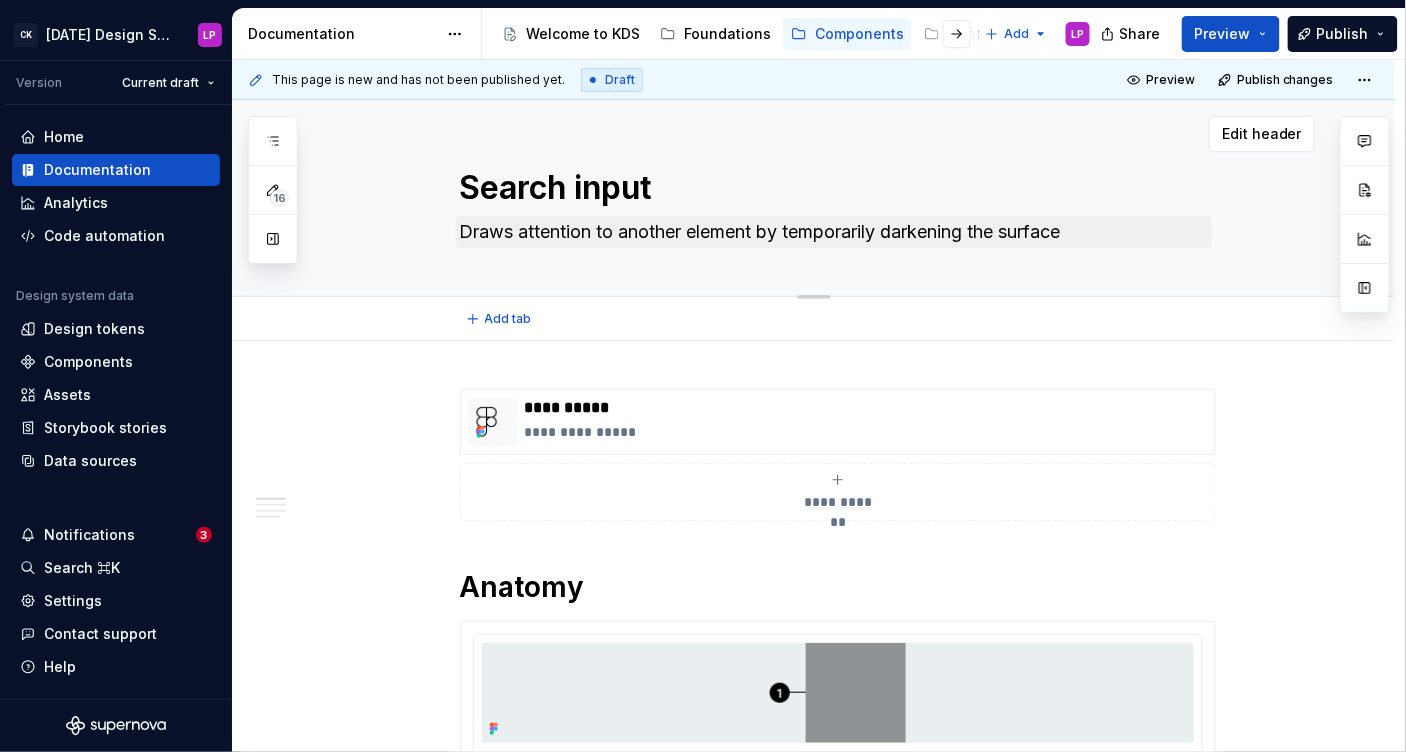 type on "Search input" 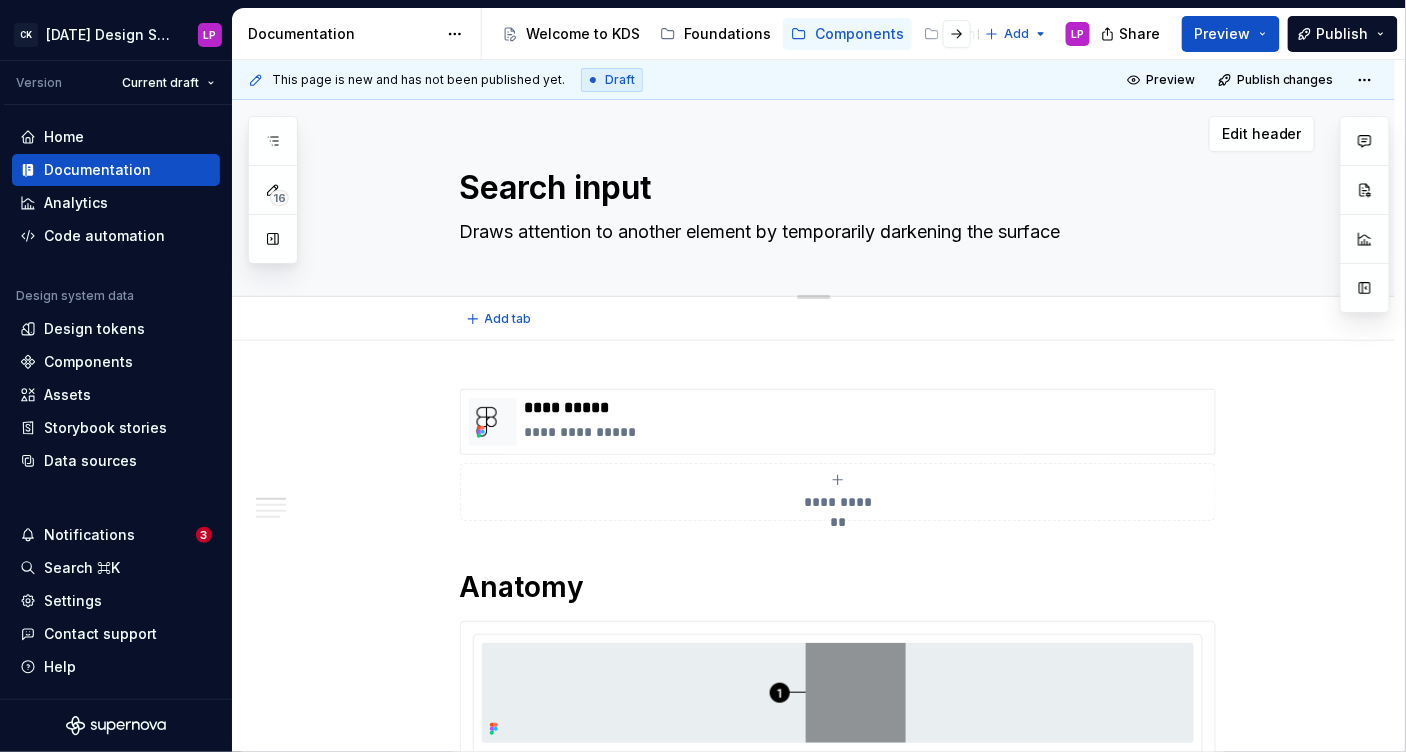 click on "Draws attention to another element by temporarily darkening the surface" at bounding box center (834, 232) 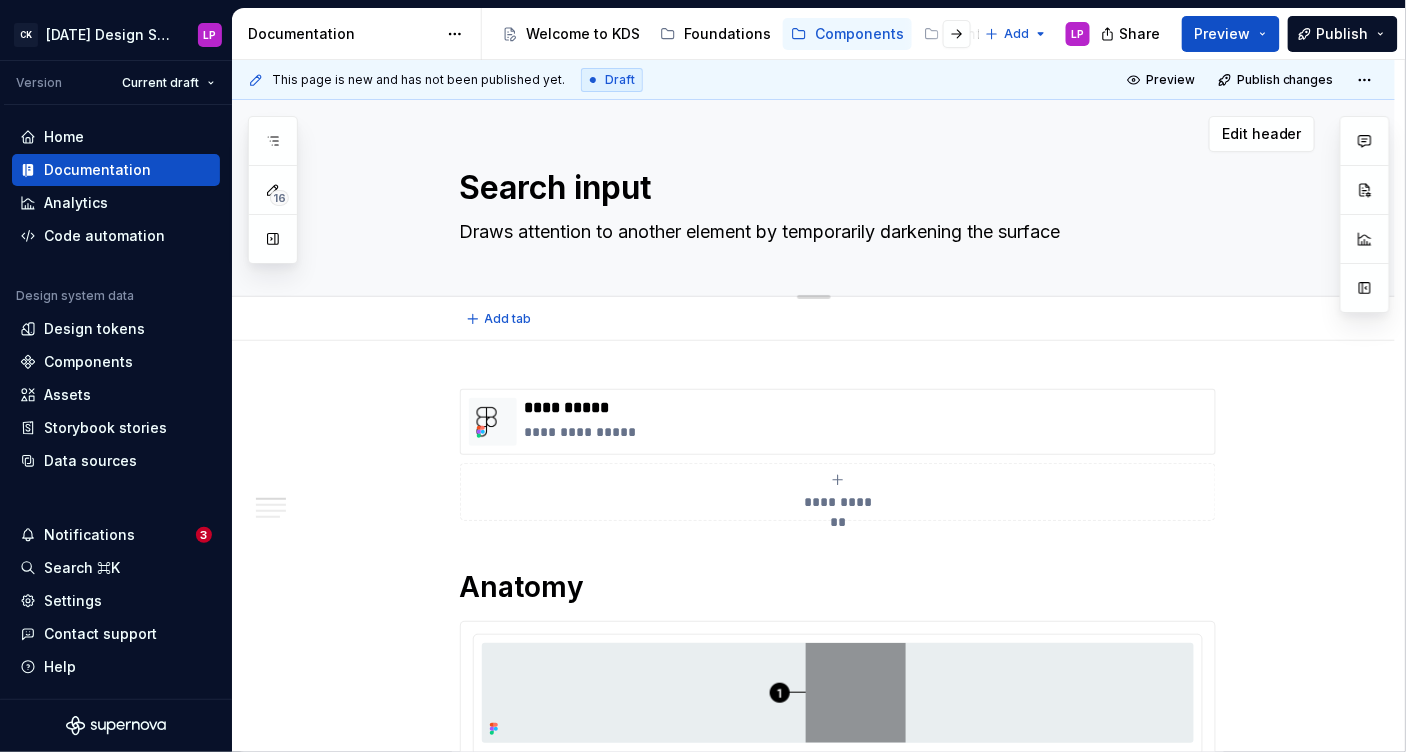 click on "Draws attention to another element by temporarily darkening the surface" at bounding box center [834, 232] 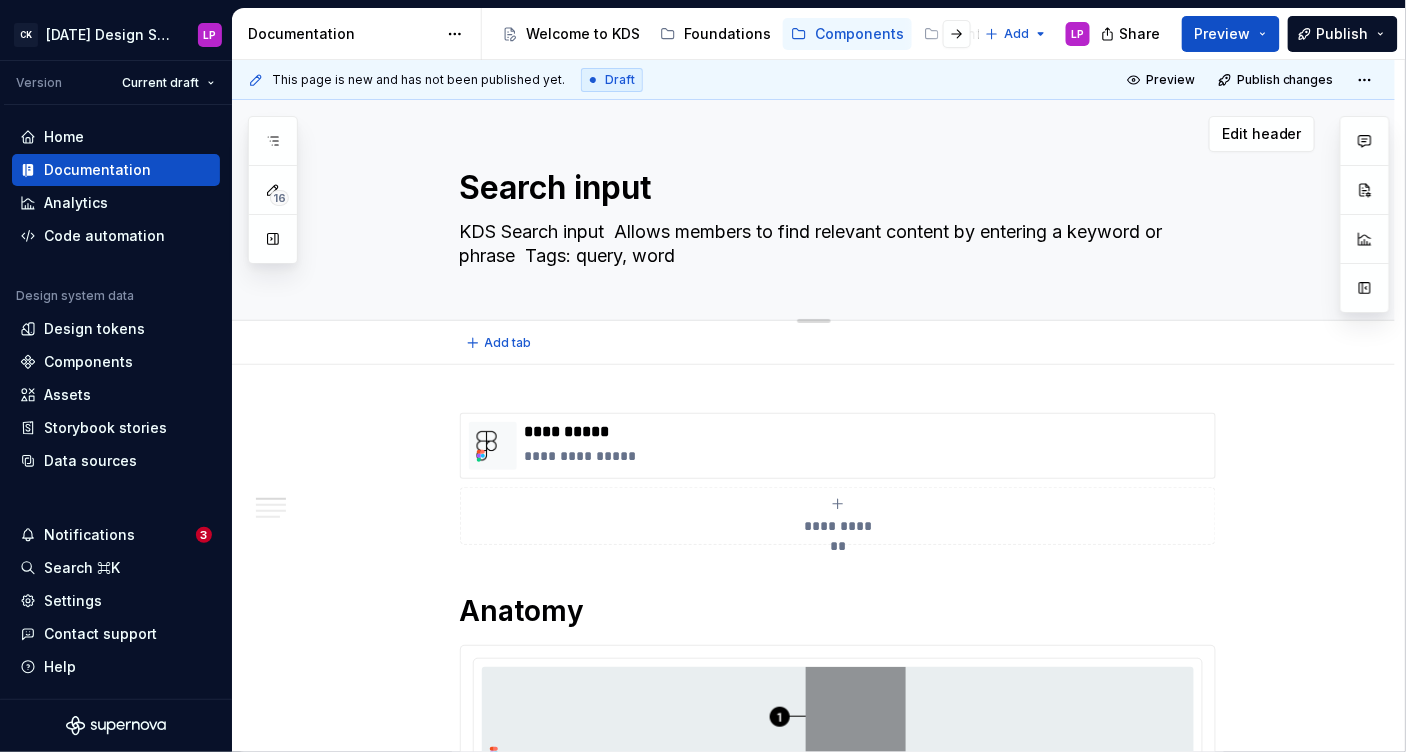 drag, startPoint x: 628, startPoint y: 231, endPoint x: 410, endPoint y: 229, distance: 218.00917 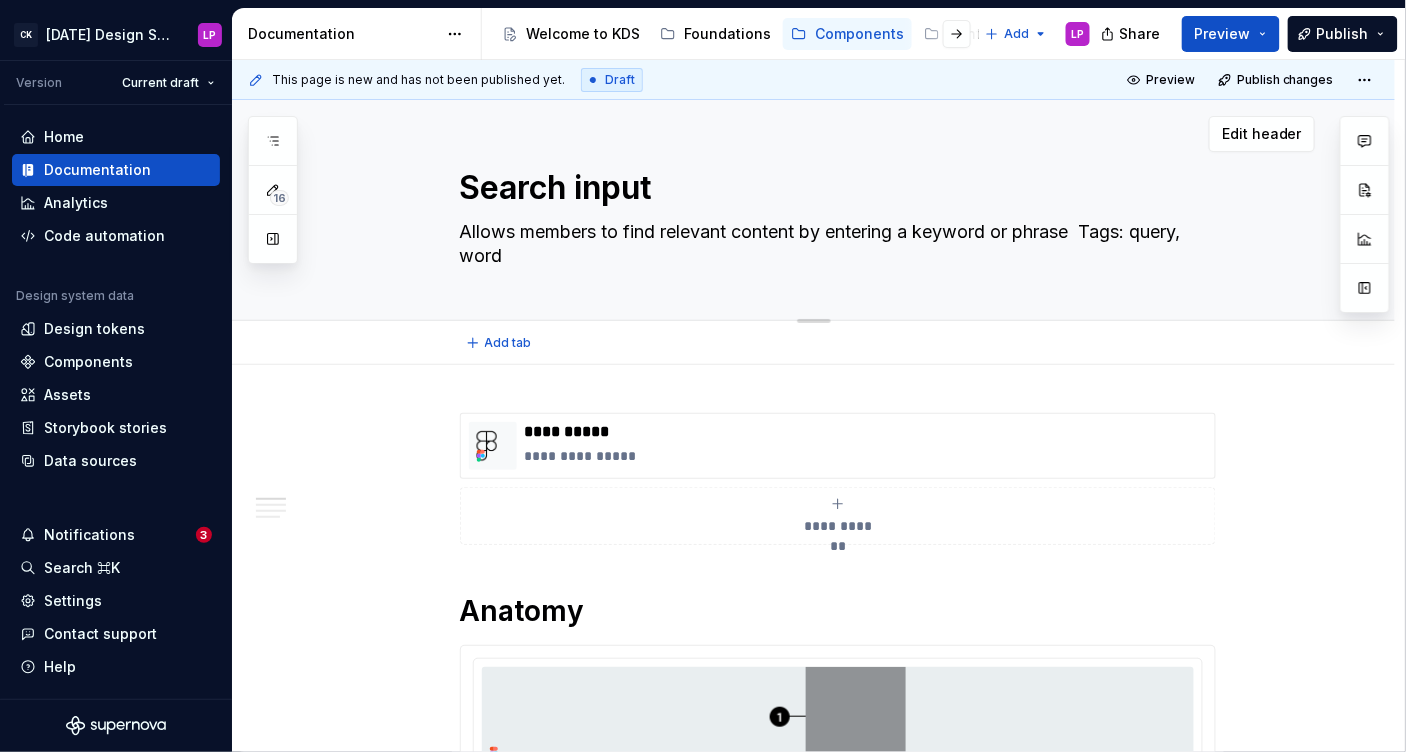 drag, startPoint x: 1087, startPoint y: 239, endPoint x: 1087, endPoint y: 263, distance: 24 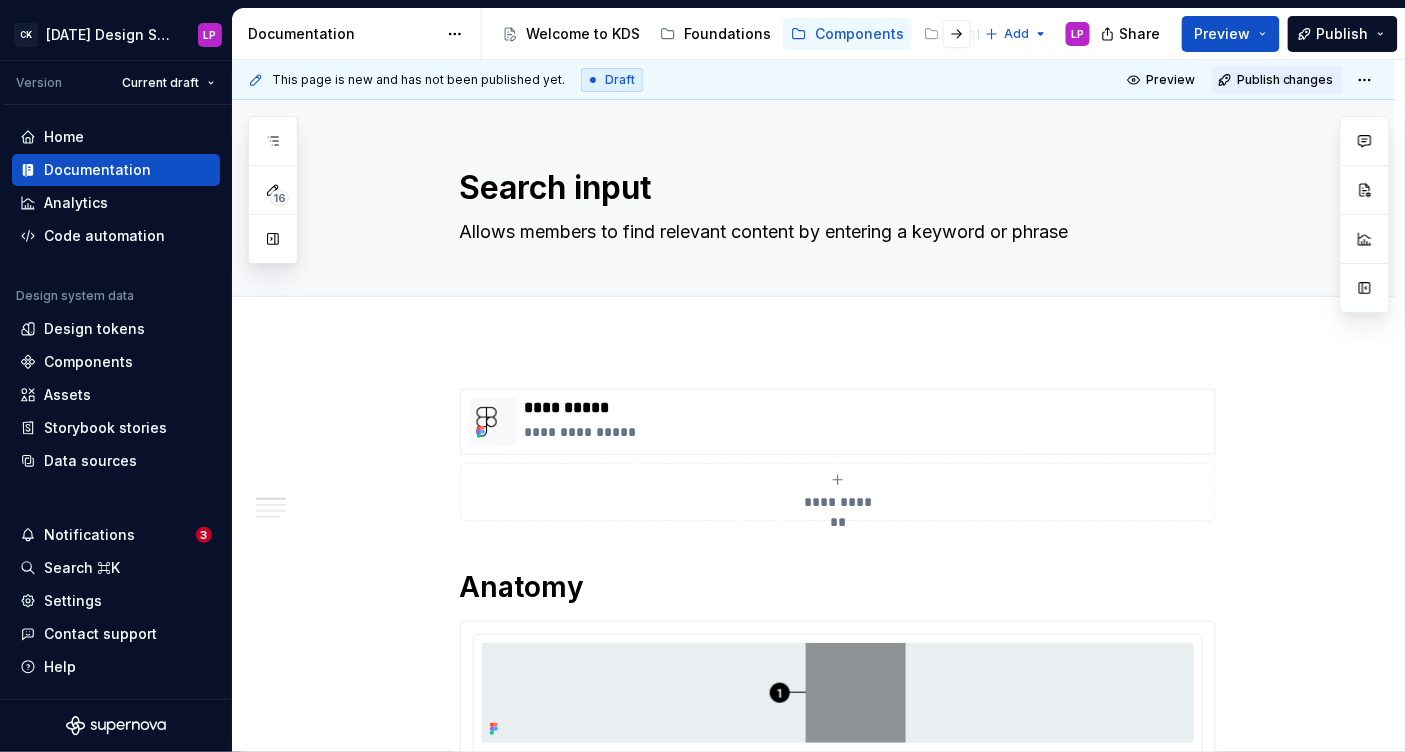 type on "*" 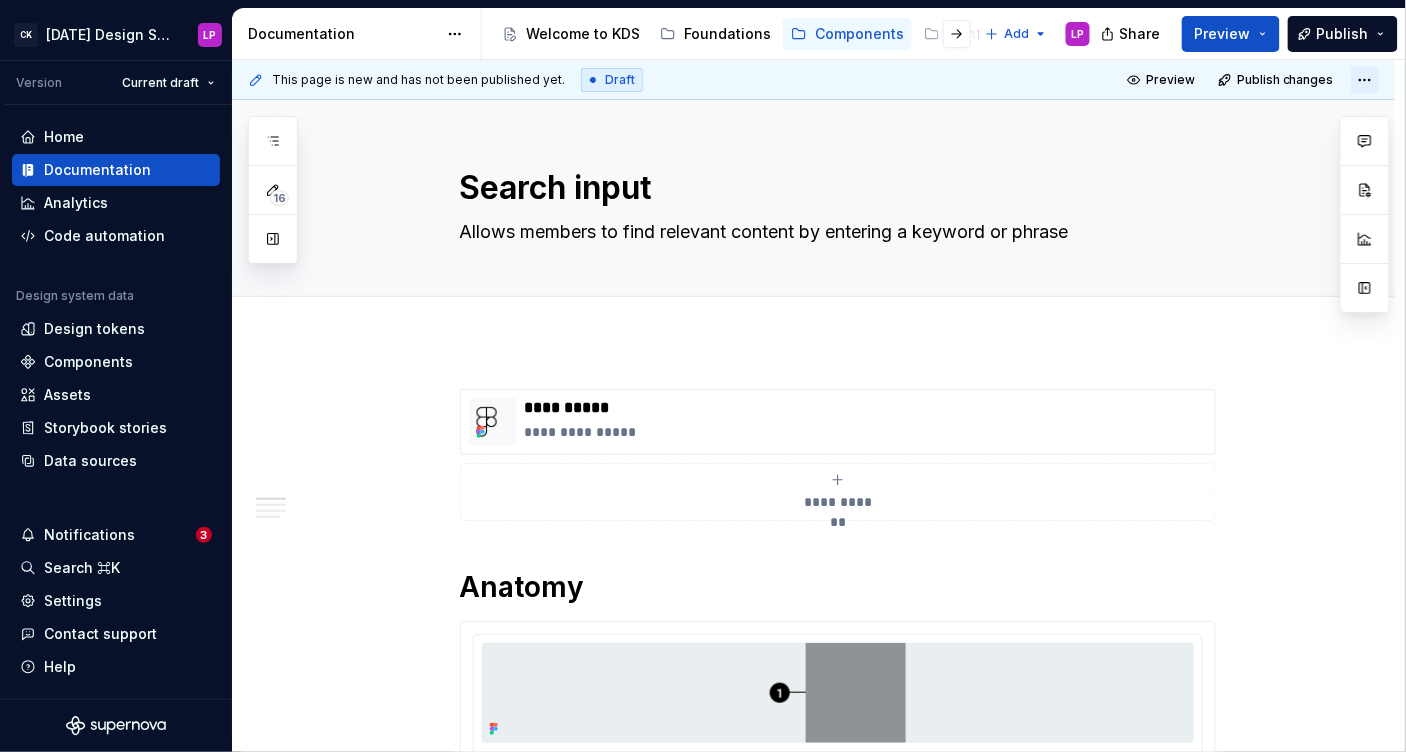 type on "Allows members to find relevant content by entering a keyword or phrase" 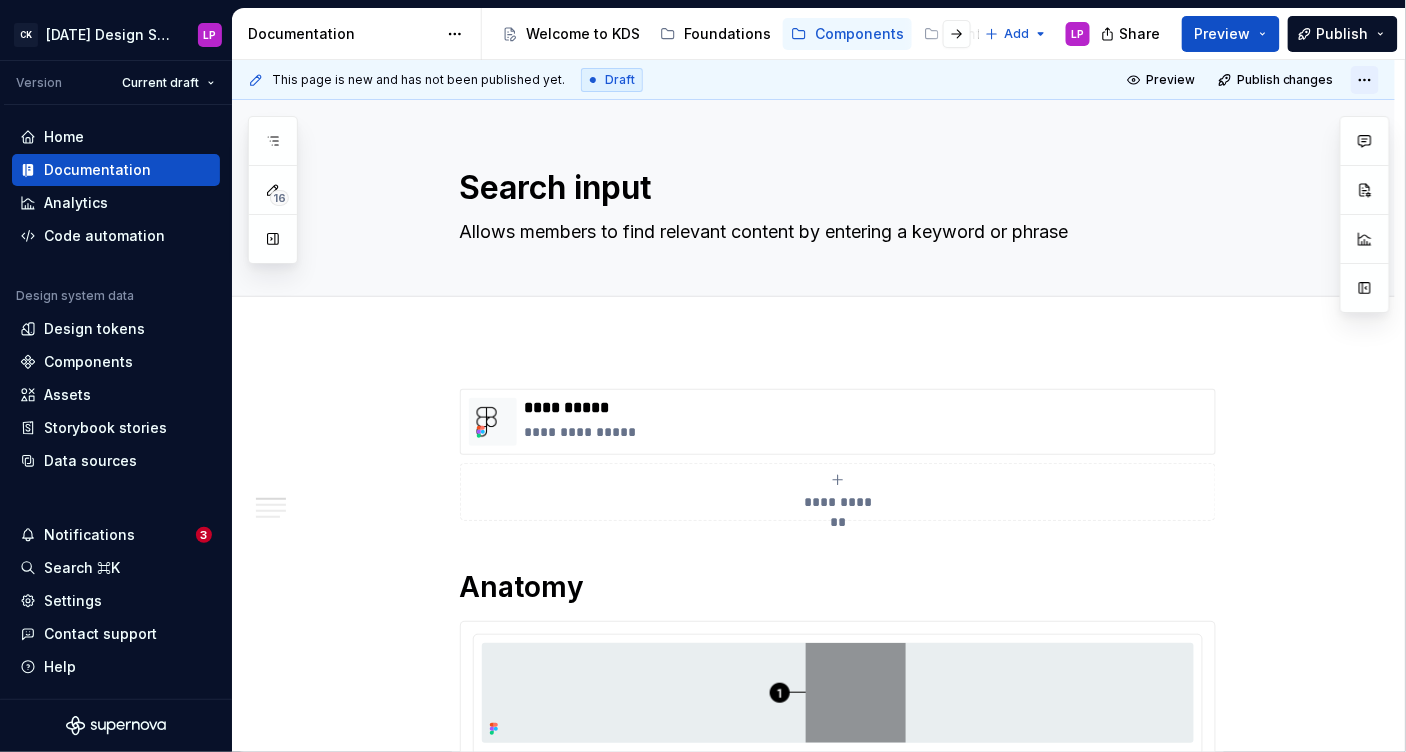 click on "CK [DATE] Design System LP Version Current draft Home Documentation Analytics Code automation Design system data Design tokens Components Assets Storybook stories Data sources Notifications 3 Search ⌘K Settings Contact support Help Documentation
Accessibility guide for tree Page tree.
Navigate the tree with the arrow keys. Common tree hotkeys apply. Further keybindings are available:
enter to execute primary action on focused item
f2 to start renaming the focused item
escape to abort renaming an item
control+d to start dragging selected items
Welcome to KDS Foundations Components Content Resources & tools Add LP Share Preview Publish 16 Pages Add
Accessibility guide for tree Page tree.
Navigate the tree with the arrow keys. Common tree hotkeys apply. Further keybindings are available:
enter to execute primary action on focused item
f2 to start renaming the focused item" at bounding box center (703, 376) 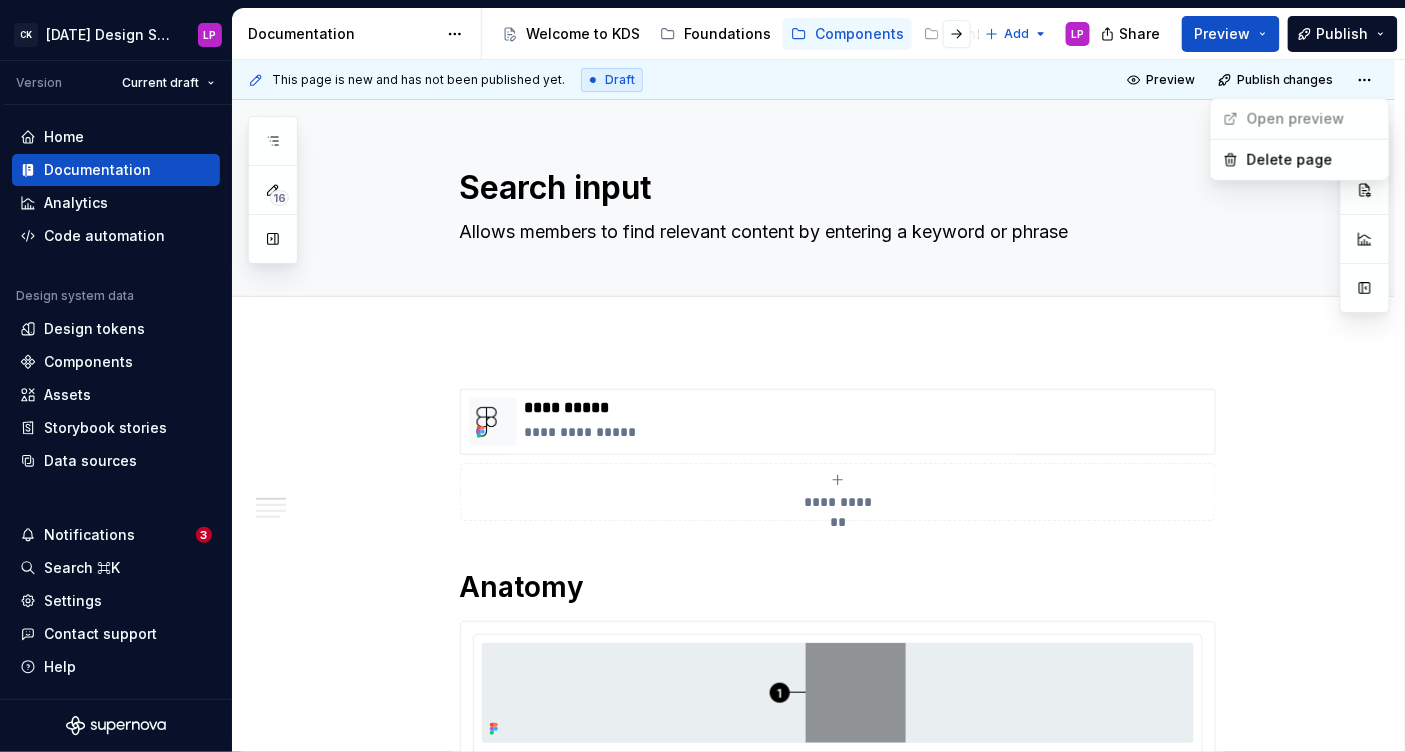 click on "CK [DATE] Design System LP Version Current draft Home Documentation Analytics Code automation Design system data Design tokens Components Assets Storybook stories Data sources Notifications 3 Search ⌘K Settings Contact support Help Documentation
Accessibility guide for tree Page tree.
Navigate the tree with the arrow keys. Common tree hotkeys apply. Further keybindings are available:
enter to execute primary action on focused item
f2 to start renaming the focused item
escape to abort renaming an item
control+d to start dragging selected items
Welcome to KDS Foundations Components Content Resources & tools Add LP Share Preview Publish 16 Pages Add
Accessibility guide for tree Page tree.
Navigate the tree with the arrow keys. Common tree hotkeys apply. Further keybindings are available:
enter to execute primary action on focused item
f2 to start renaming the focused item" at bounding box center [703, 376] 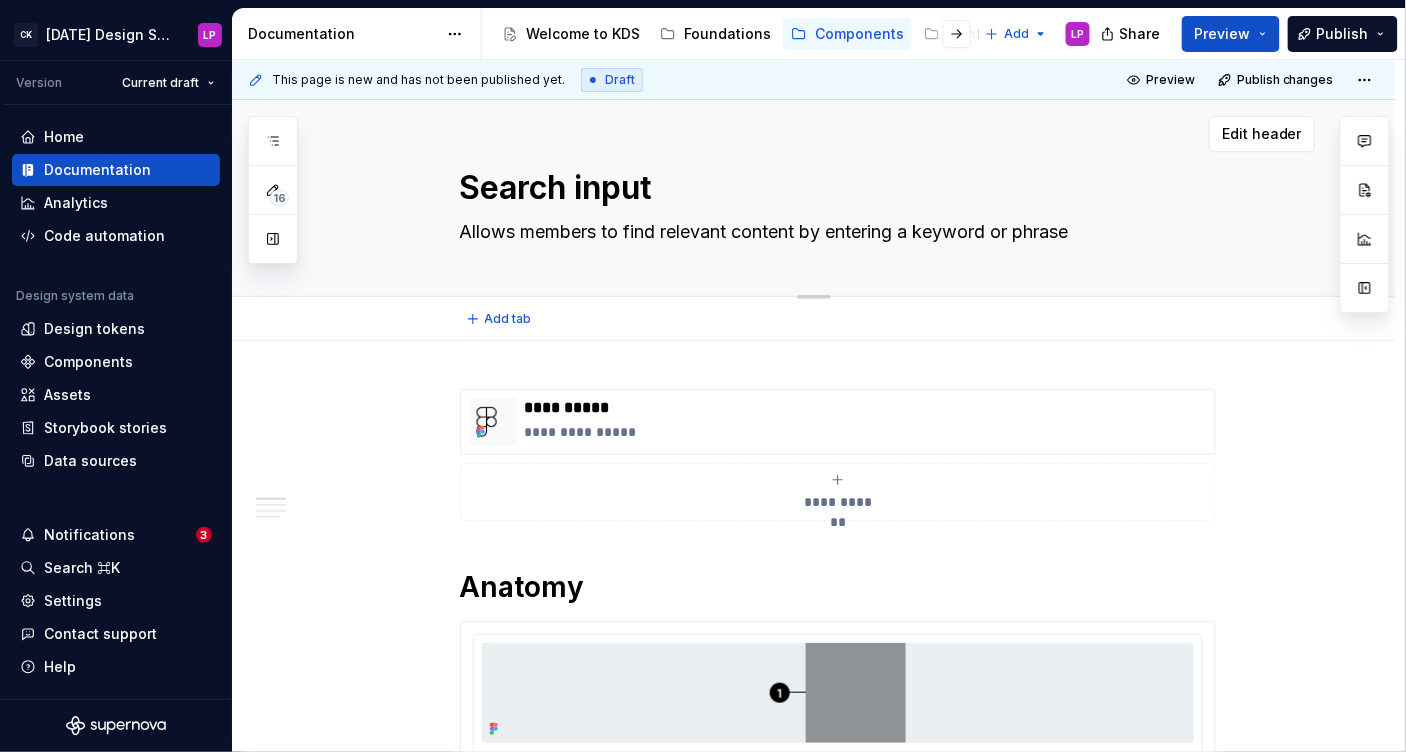 click on "Allows members to find relevant content by entering a keyword or phrase" at bounding box center (834, 232) 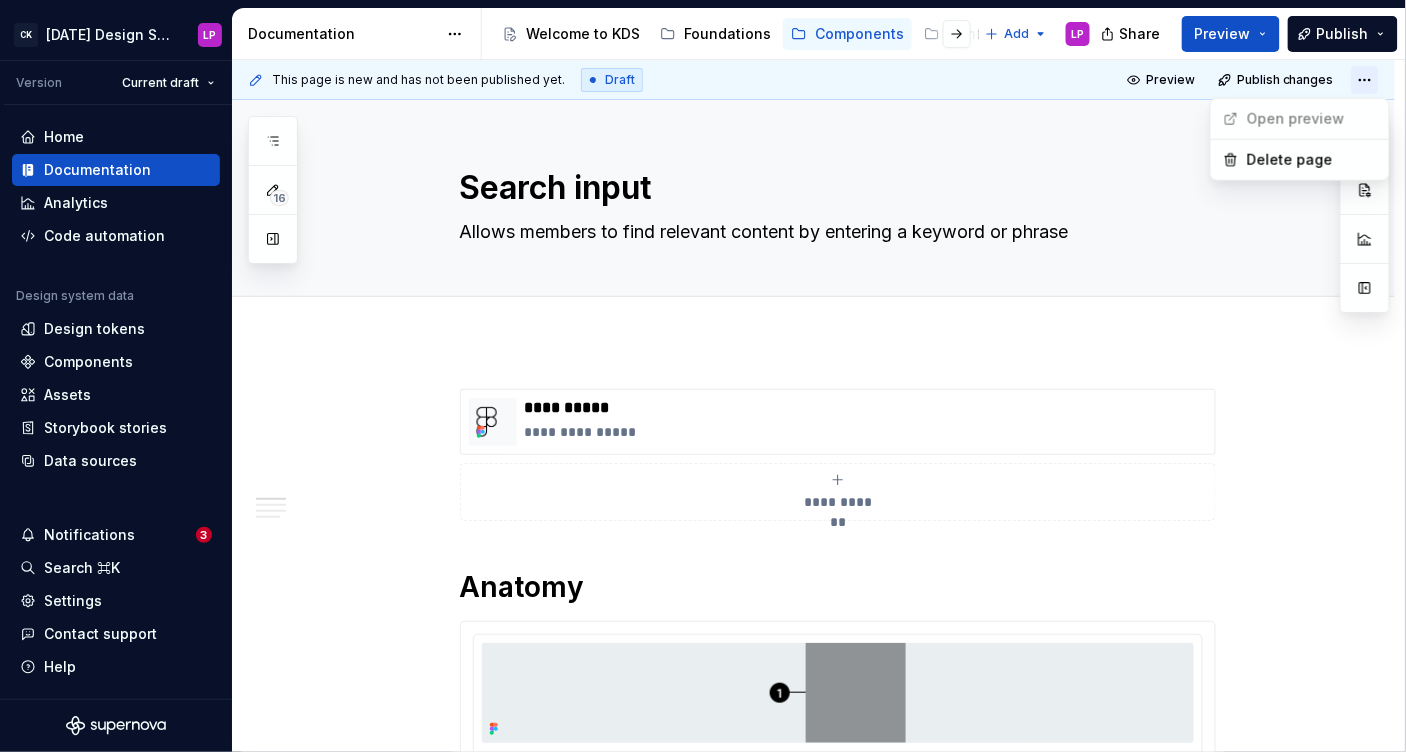 click on "CK [DATE] Design System LP Version Current draft Home Documentation Analytics Code automation Design system data Design tokens Components Assets Storybook stories Data sources Notifications 3 Search ⌘K Settings Contact support Help Documentation
Accessibility guide for tree Page tree.
Navigate the tree with the arrow keys. Common tree hotkeys apply. Further keybindings are available:
enter to execute primary action on focused item
f2 to start renaming the focused item
escape to abort renaming an item
control+d to start dragging selected items
Welcome to KDS Foundations Components Content Resources & tools Add LP Share Preview Publish 16 Pages Add
Accessibility guide for tree Page tree.
Navigate the tree with the arrow keys. Common tree hotkeys apply. Further keybindings are available:
enter to execute primary action on focused item
f2 to start renaming the focused item" at bounding box center [703, 376] 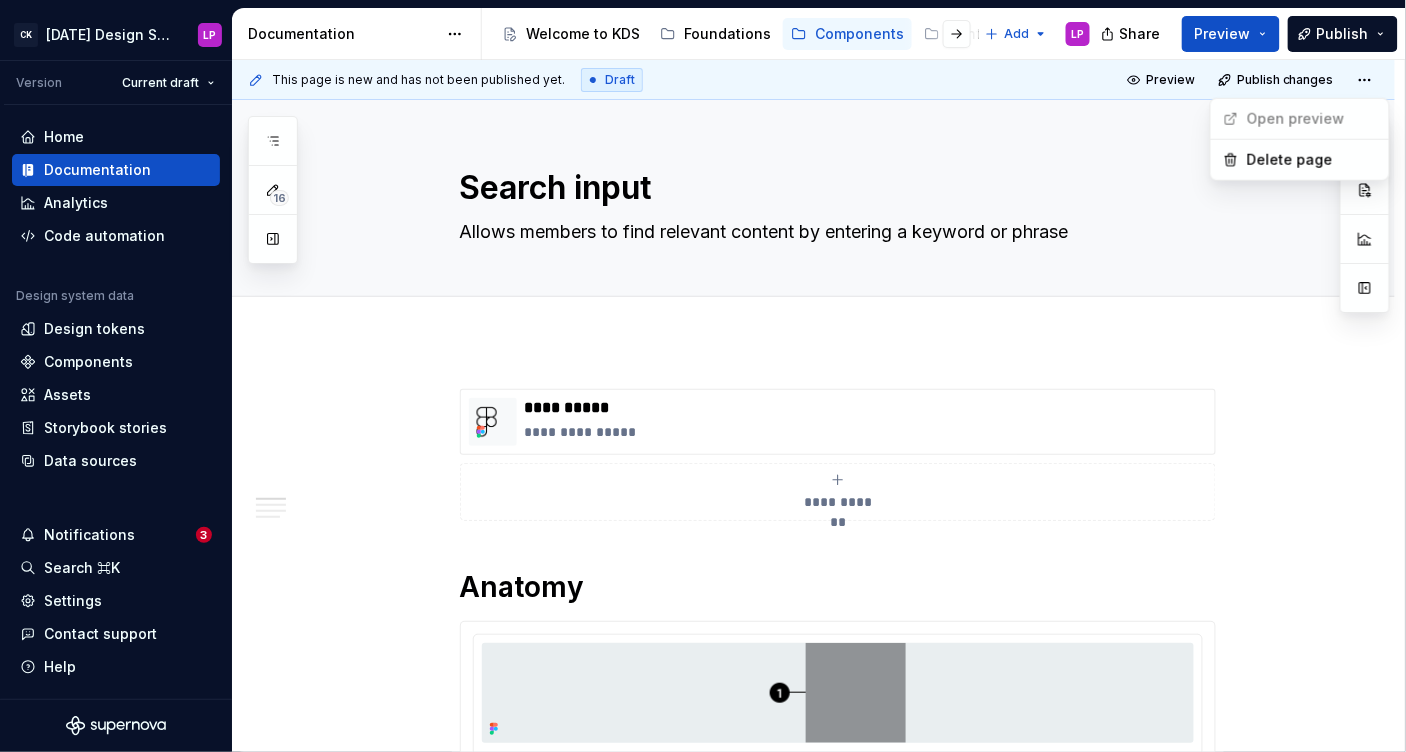 click on "Open preview" at bounding box center [1284, 119] 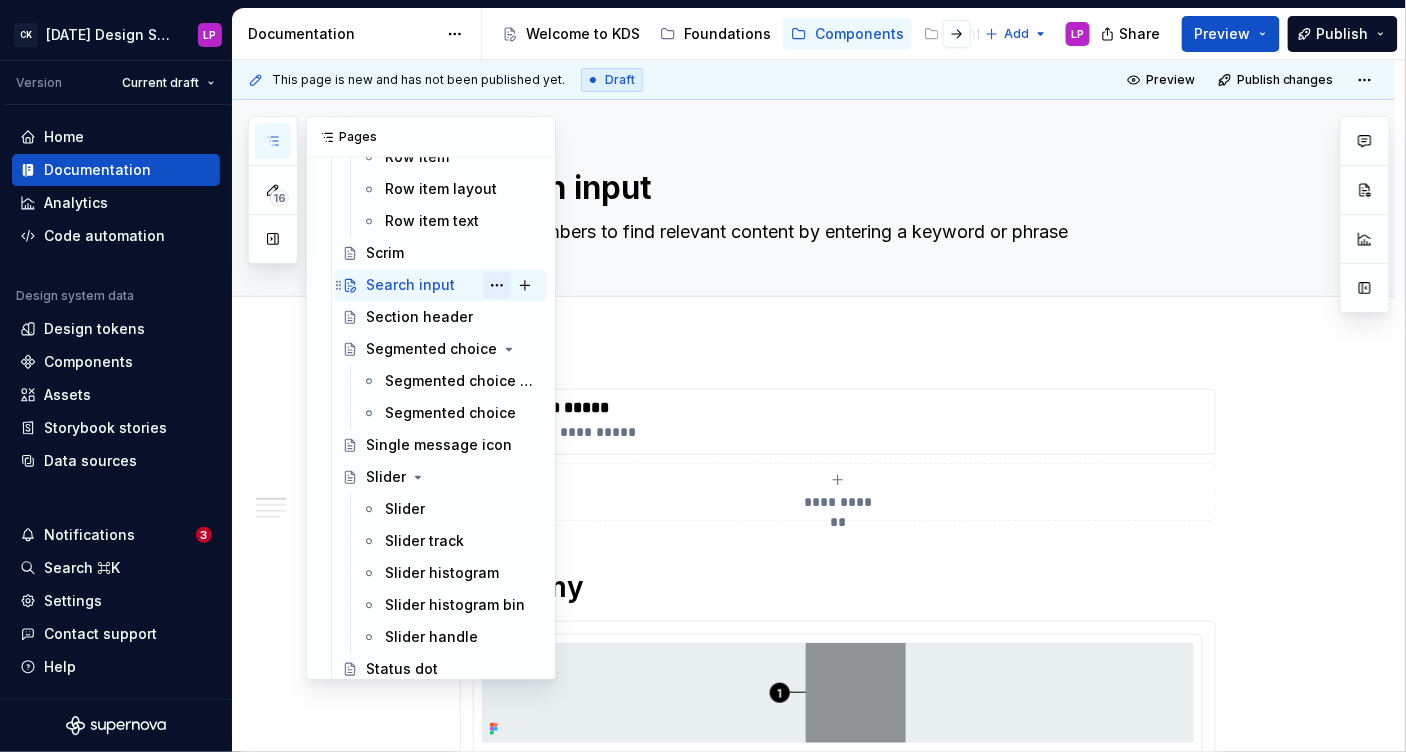 click at bounding box center [497, 285] 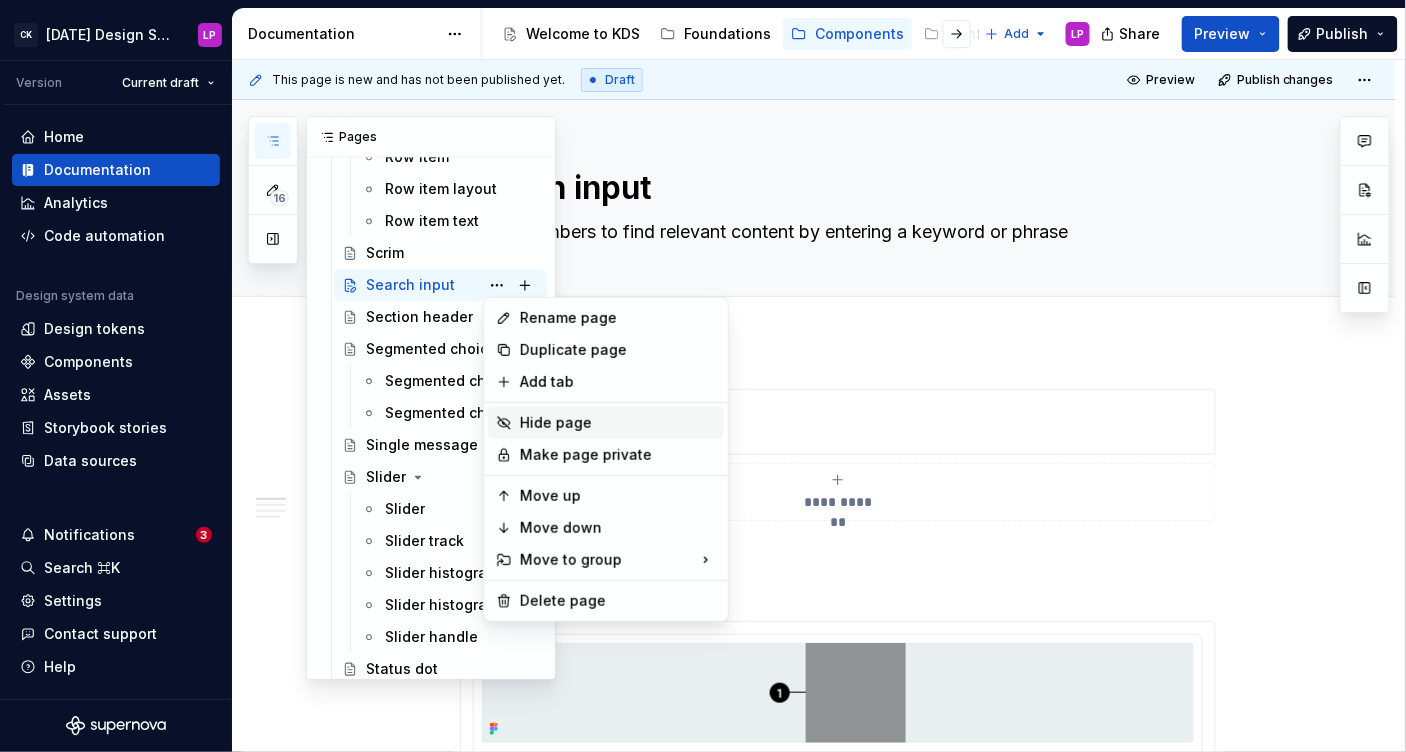 click on "Hide page" at bounding box center (618, 423) 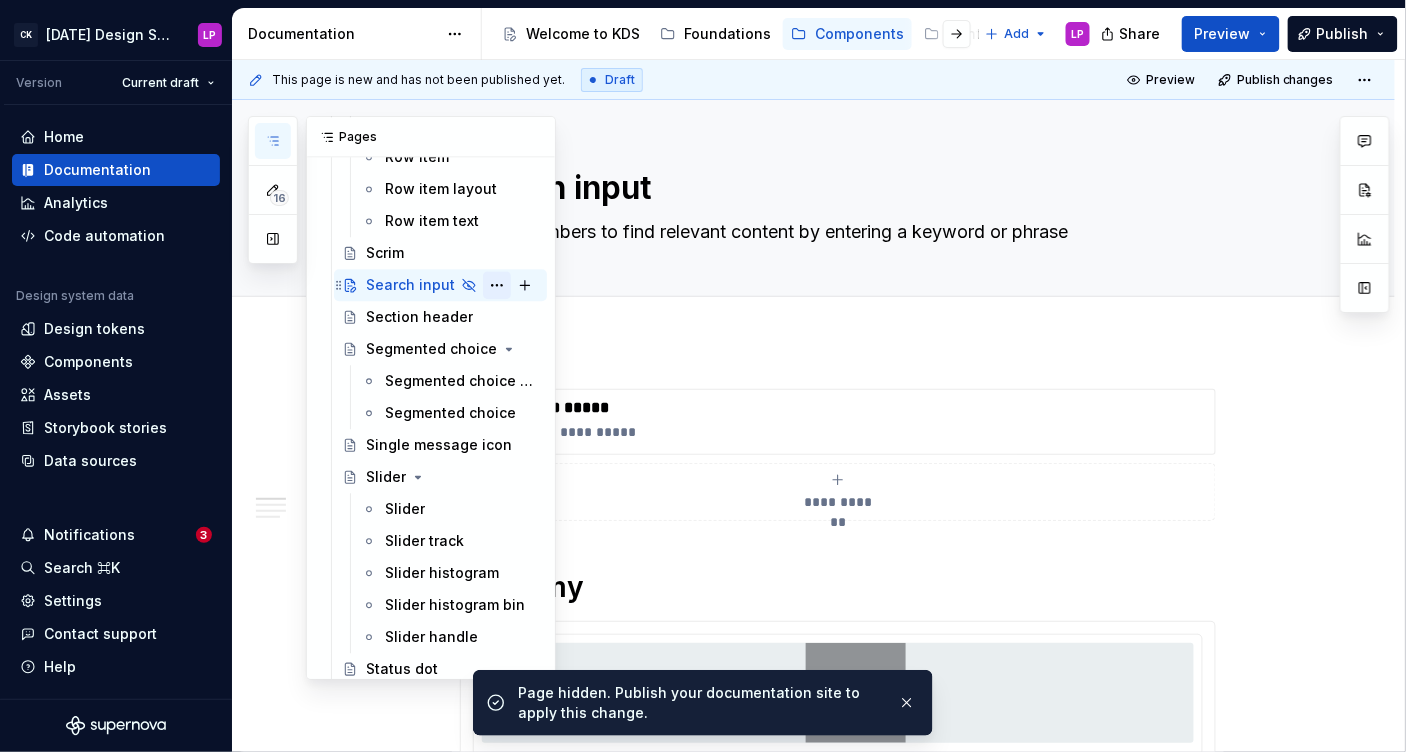 click at bounding box center (497, 285) 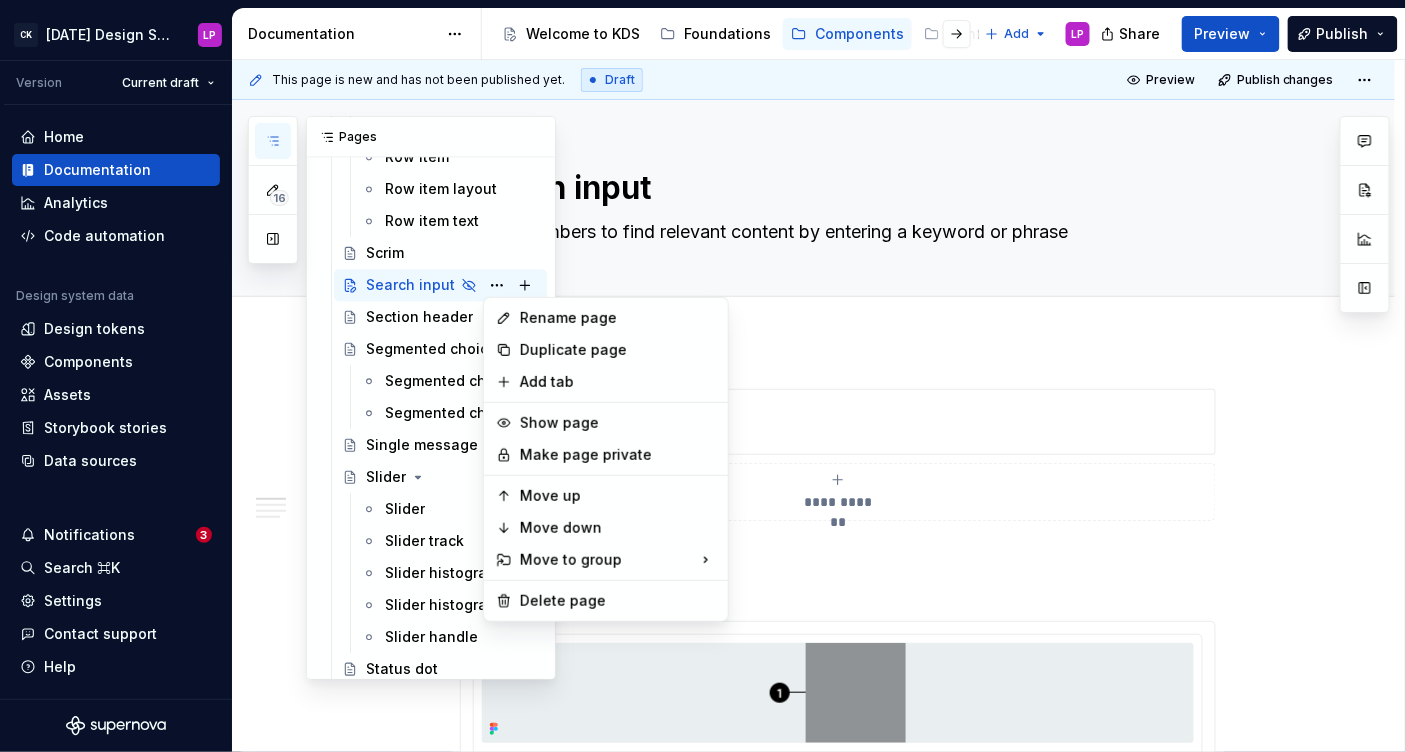 click on "CK [DATE] Design System LP Version Current draft Home Documentation Analytics Code automation Design system data Design tokens Components Assets Storybook stories Data sources Notifications 3 Search ⌘K Settings Contact support Help Documentation
Accessibility guide for tree Page tree.
Navigate the tree with the arrow keys. Common tree hotkeys apply. Further keybindings are available:
enter to execute primary action on focused item
f2 to start renaming the focused item
escape to abort renaming an item
control+d to start dragging selected items
Welcome to KDS Foundations Components Content Resources & tools Add LP Share Preview Publish 16 Pages Add
Accessibility guide for tree Page tree.
Navigate the tree with the arrow keys. Common tree hotkeys apply. Further keybindings are available:
enter to execute primary action on focused item
f2 to start renaming the focused item" at bounding box center [703, 376] 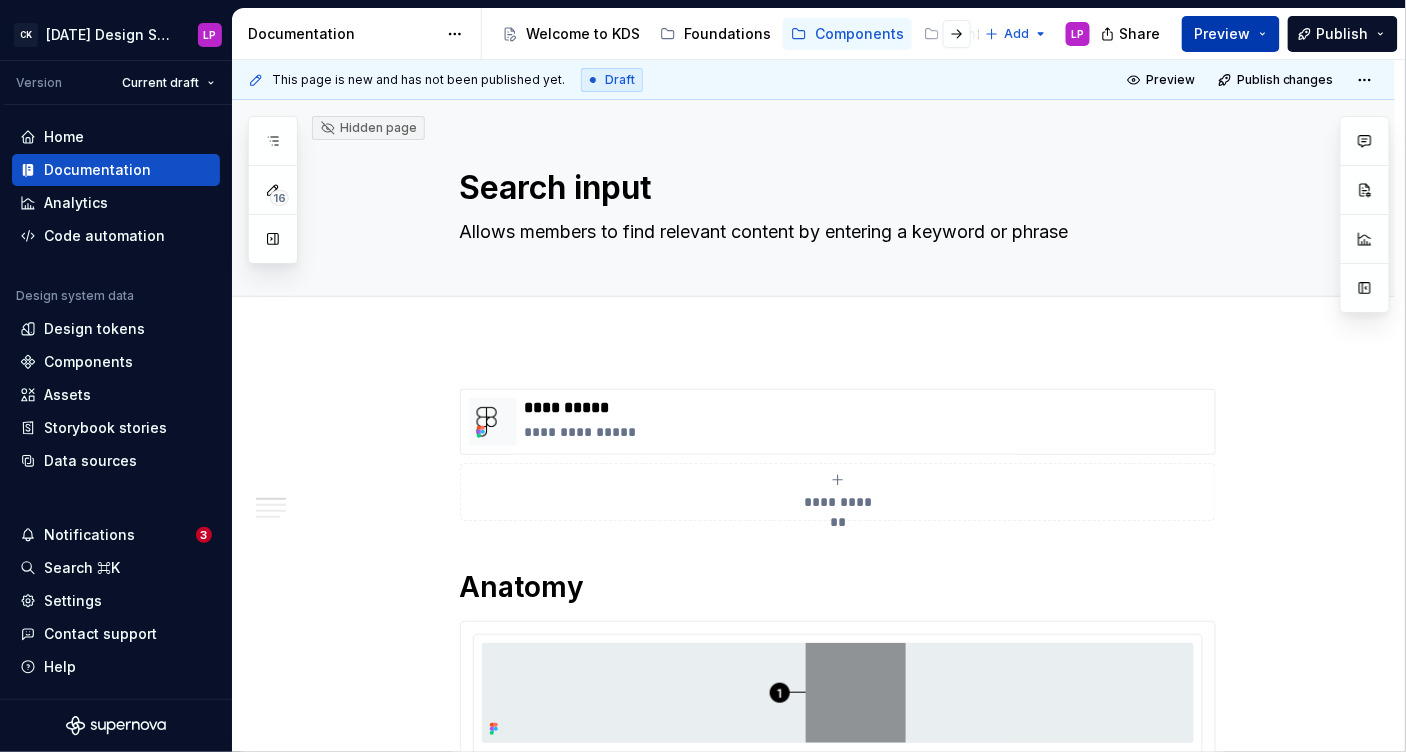 click on "Preview" at bounding box center (1231, 34) 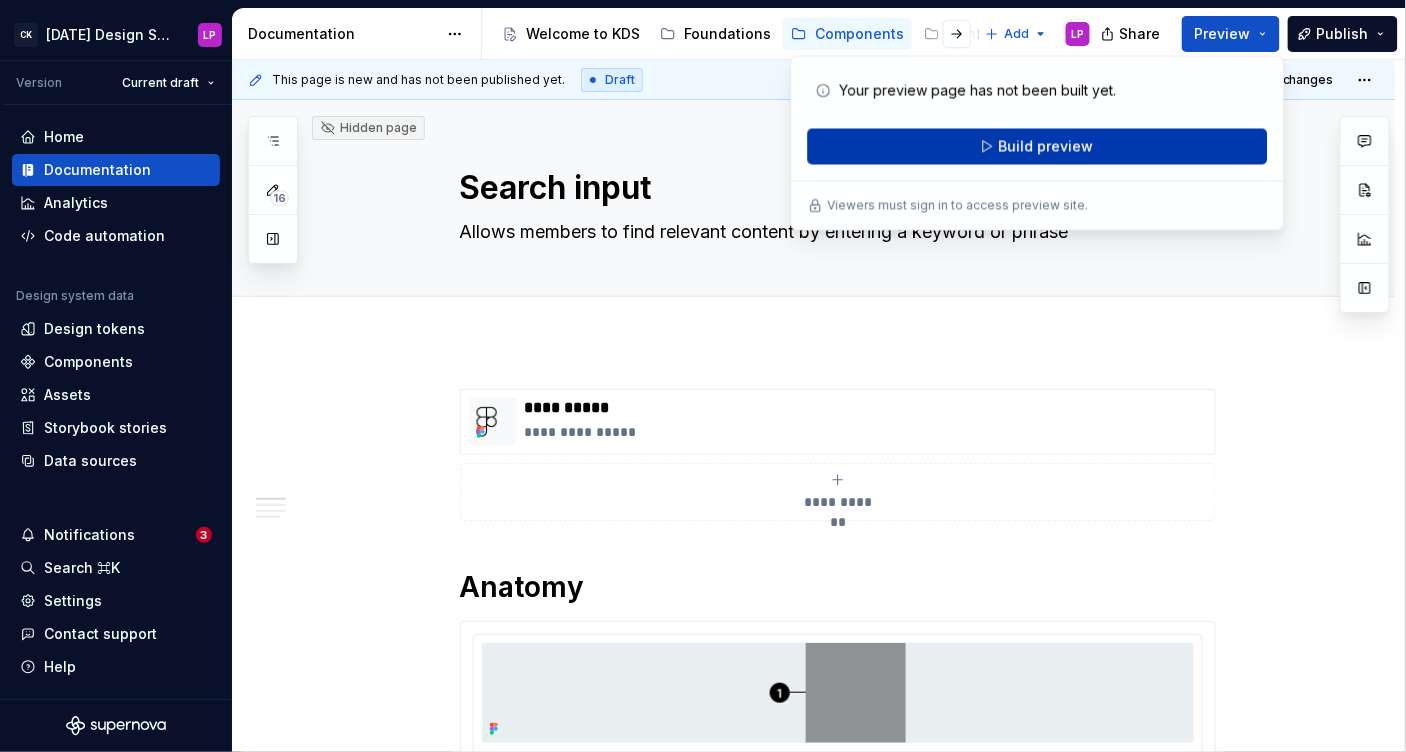 click on "Build preview" at bounding box center [1038, 147] 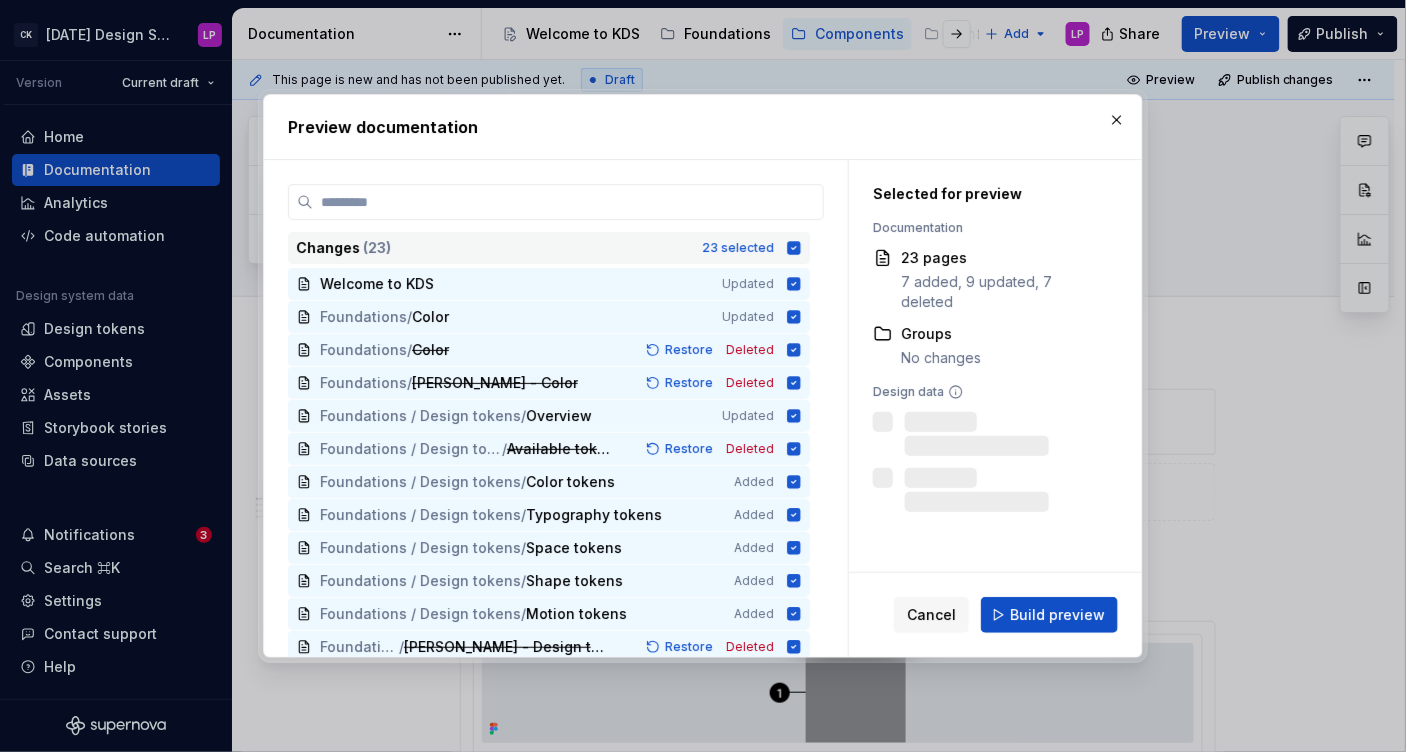 click 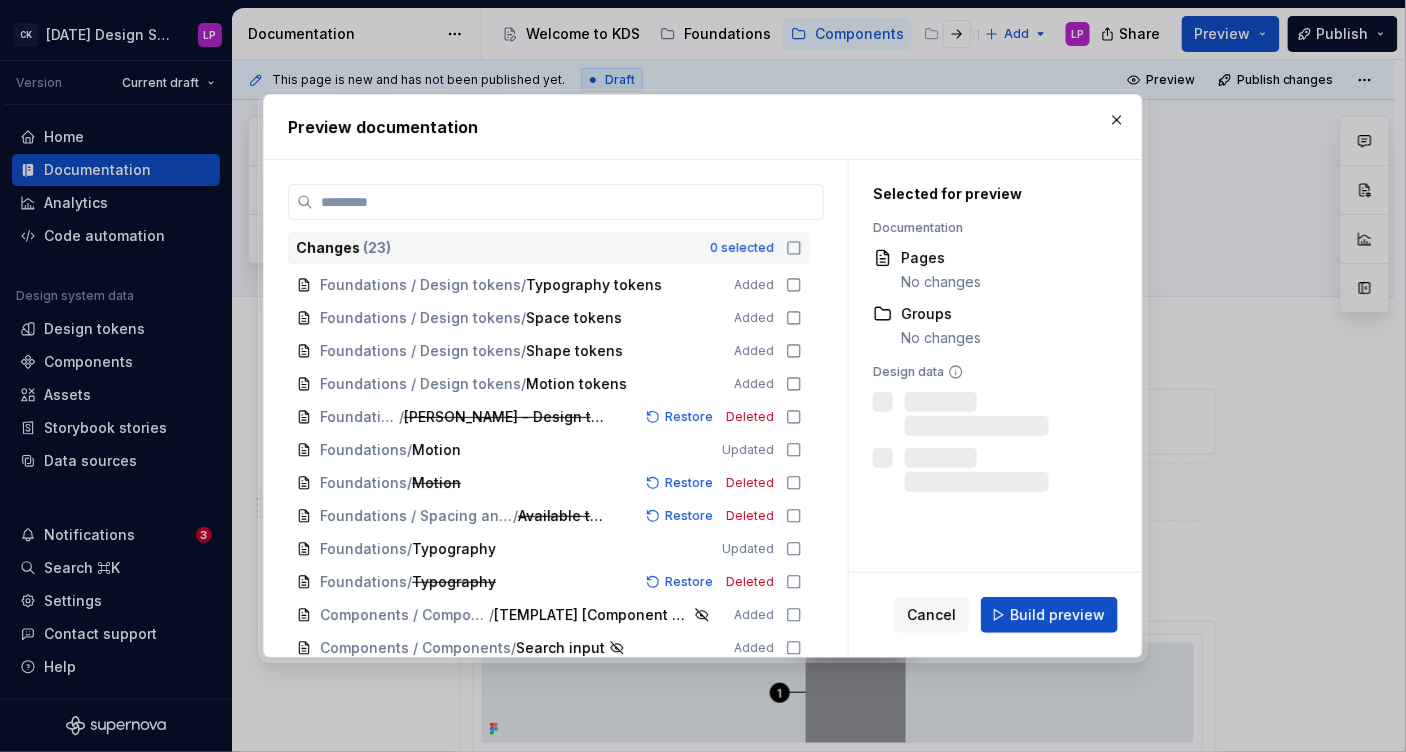 scroll, scrollTop: 368, scrollLeft: 0, axis: vertical 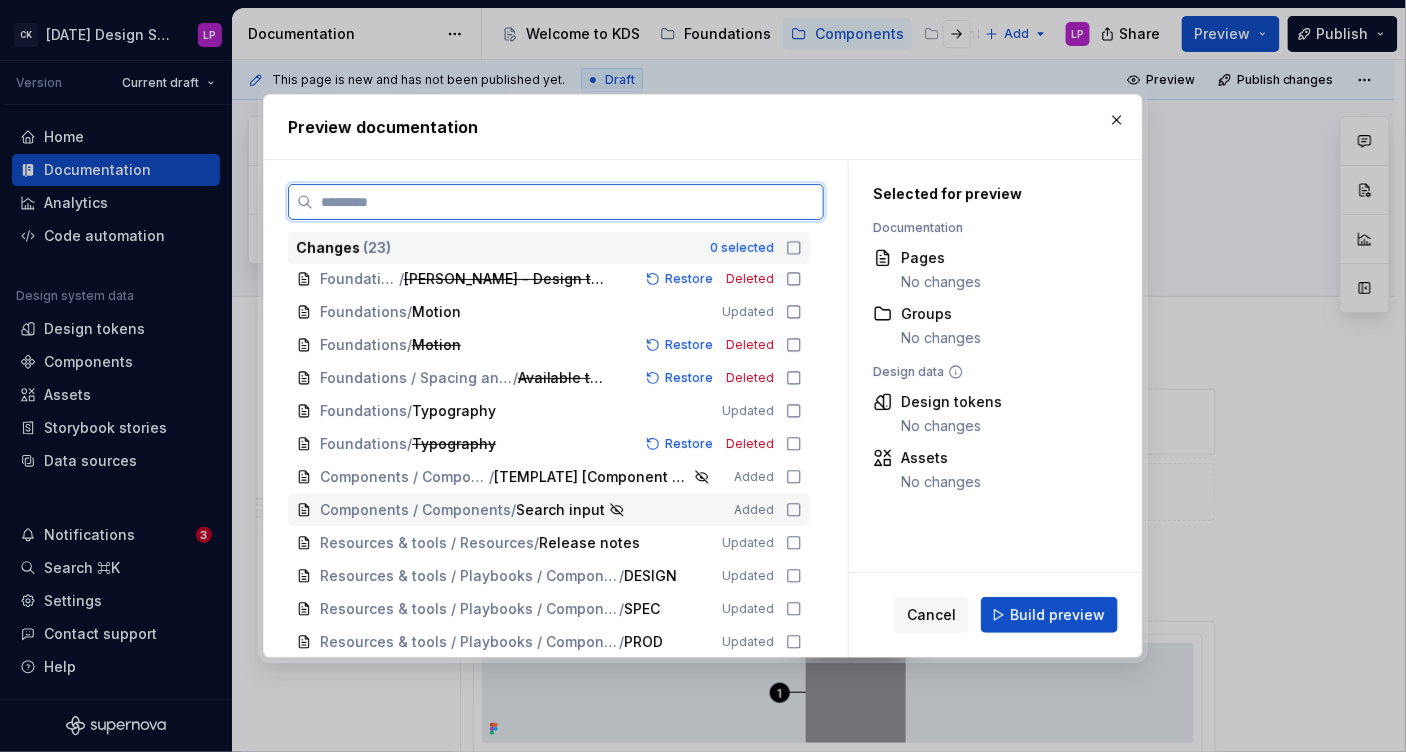 click 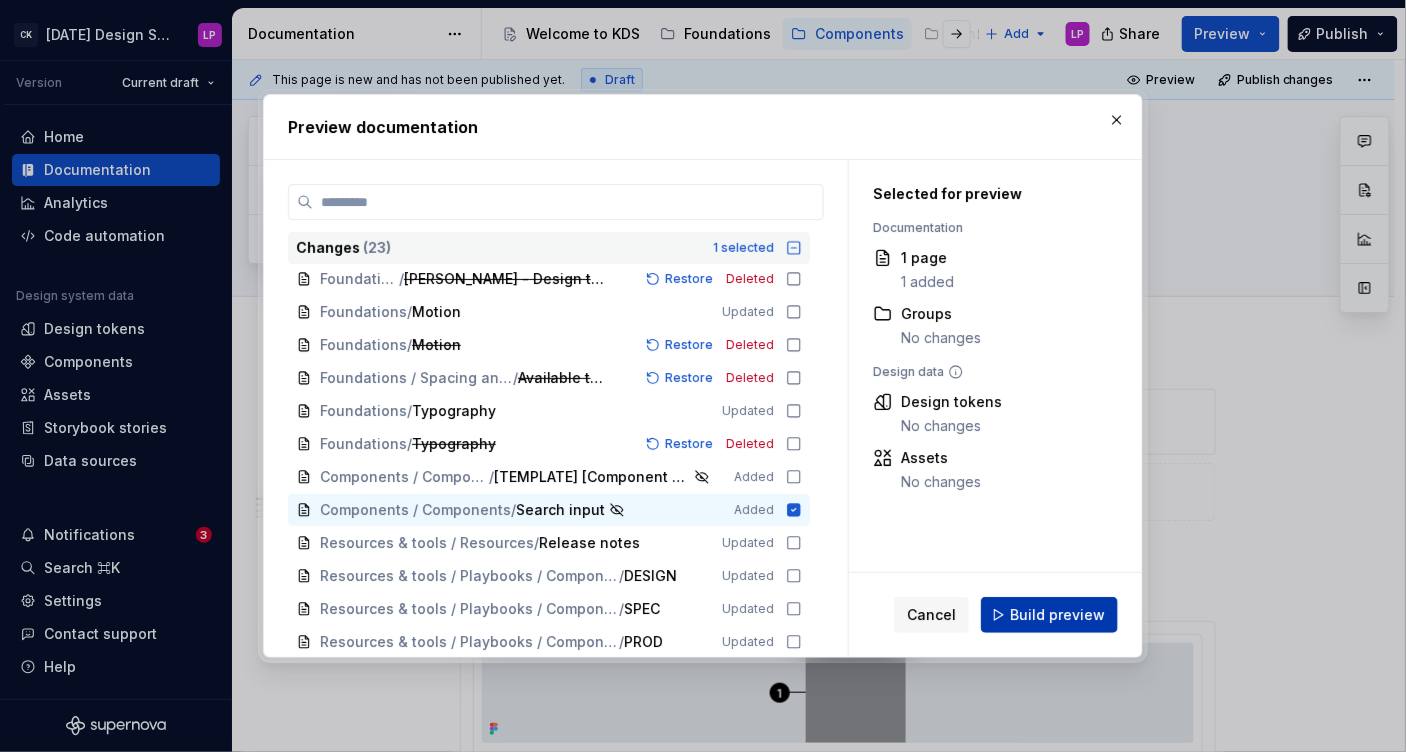 click on "Build preview" at bounding box center (1057, 615) 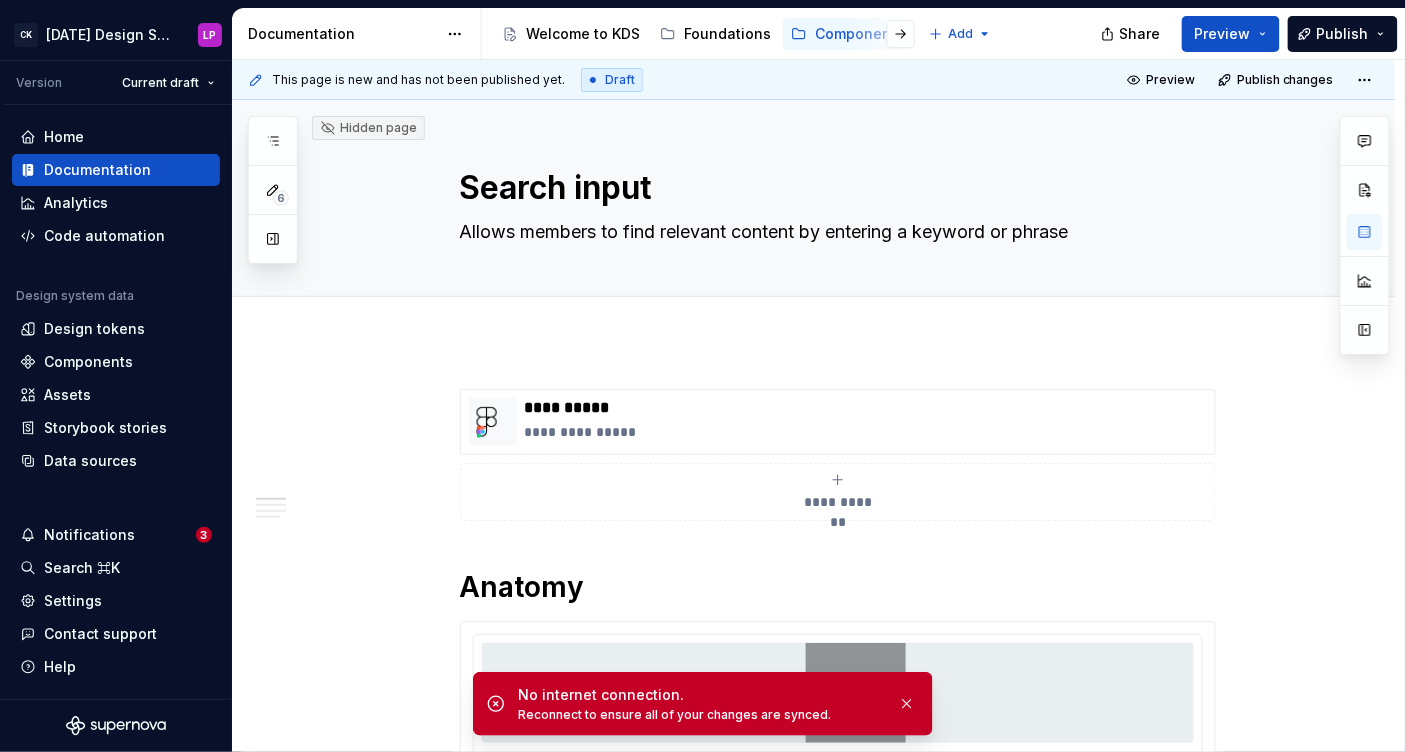 type on "*" 